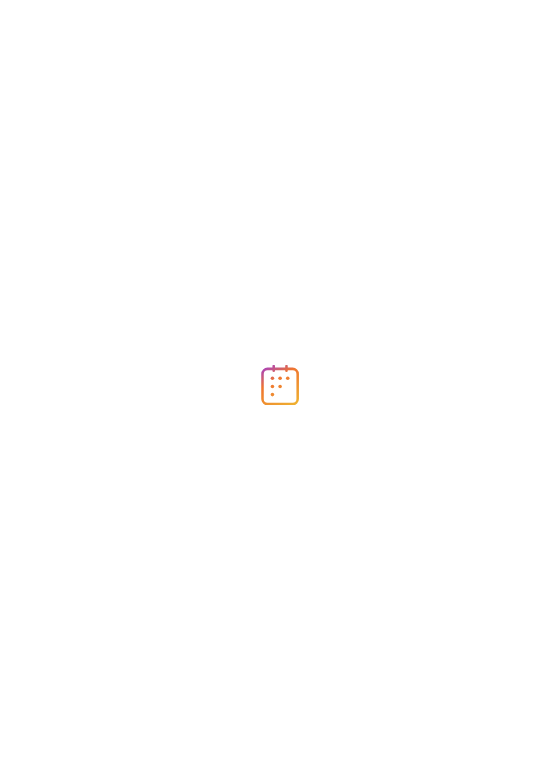 scroll, scrollTop: 0, scrollLeft: 0, axis: both 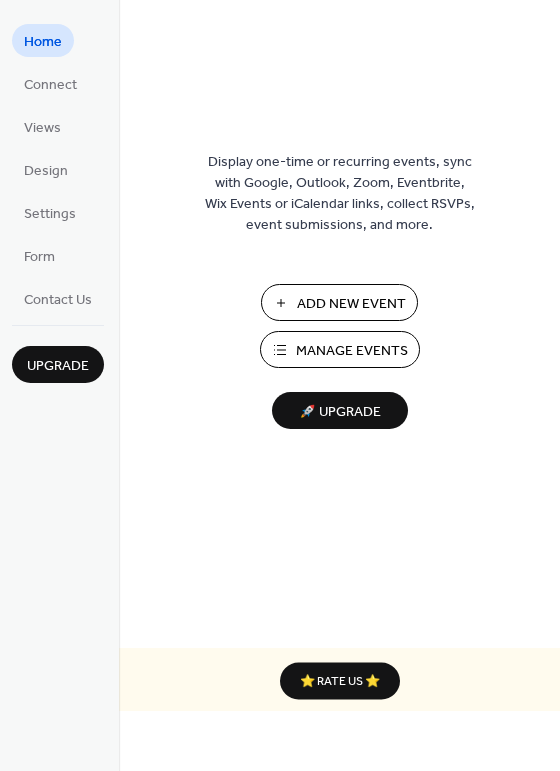 click on "Add New Event" at bounding box center (351, 304) 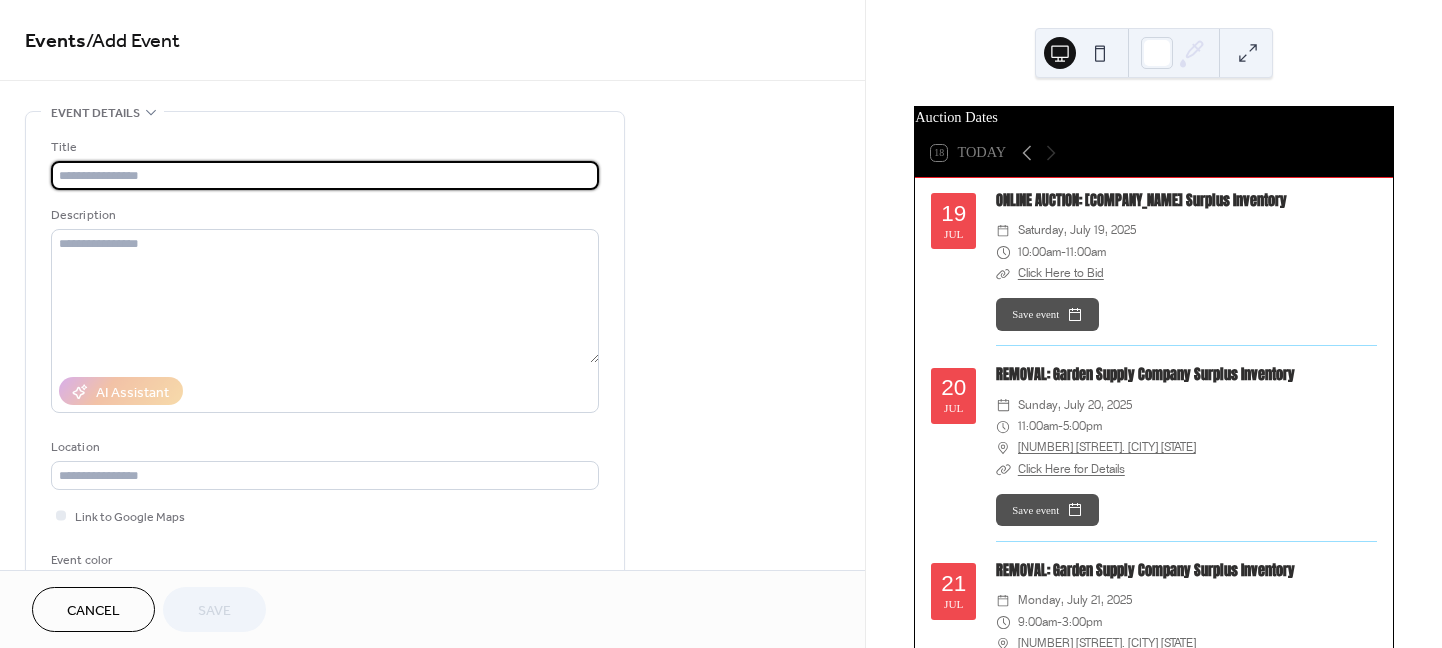 scroll, scrollTop: 0, scrollLeft: 0, axis: both 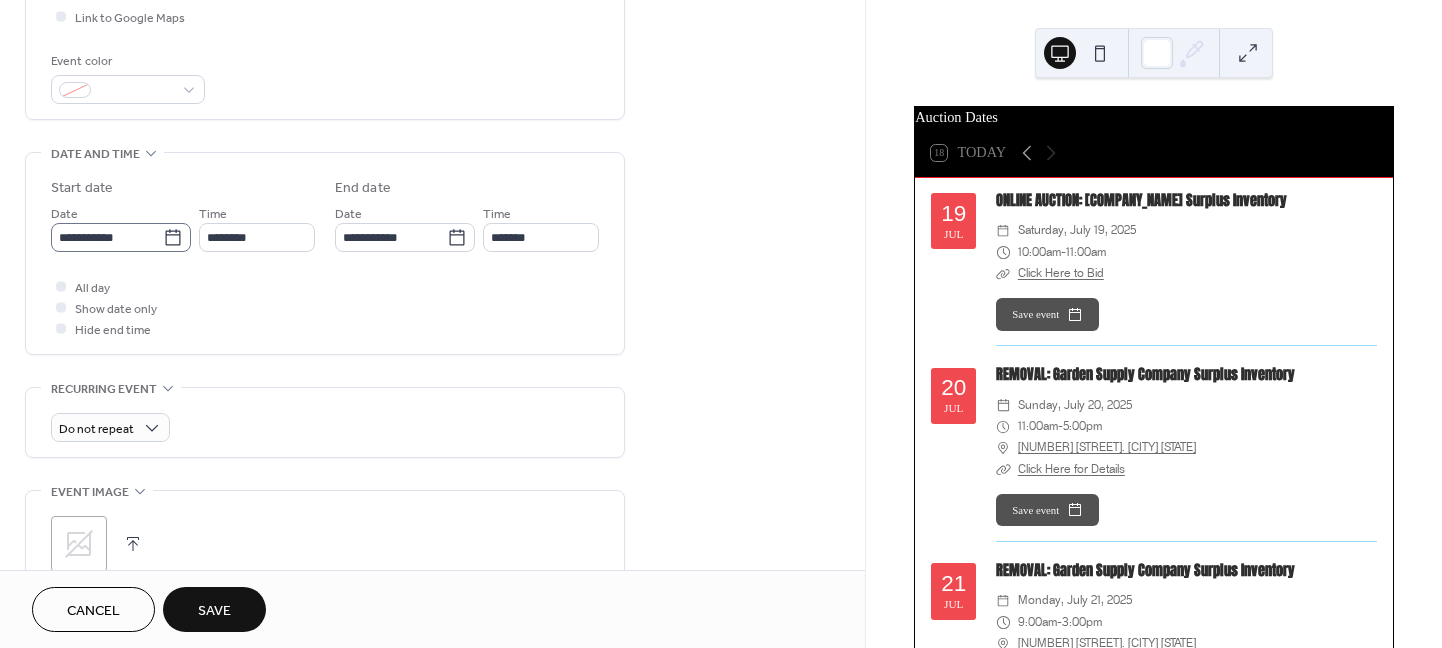 type on "**********" 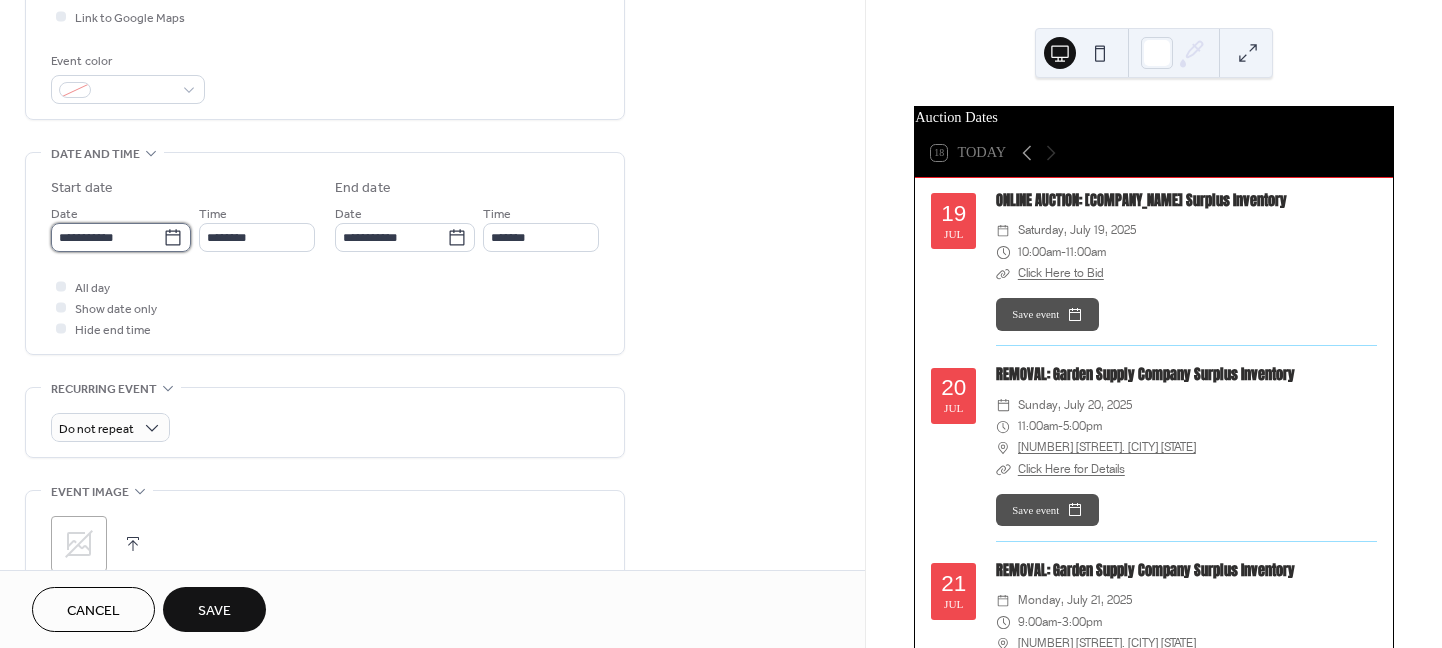 click on "**********" at bounding box center (107, 237) 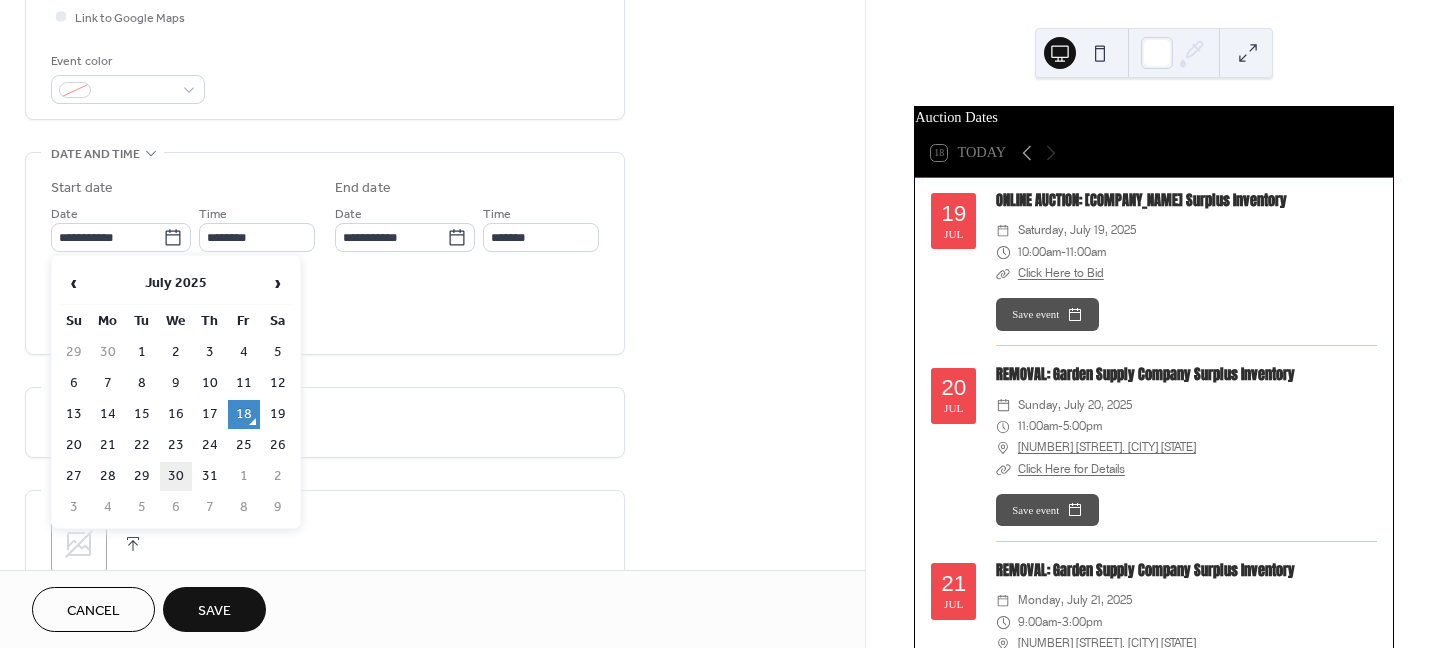 click on "30" at bounding box center [176, 476] 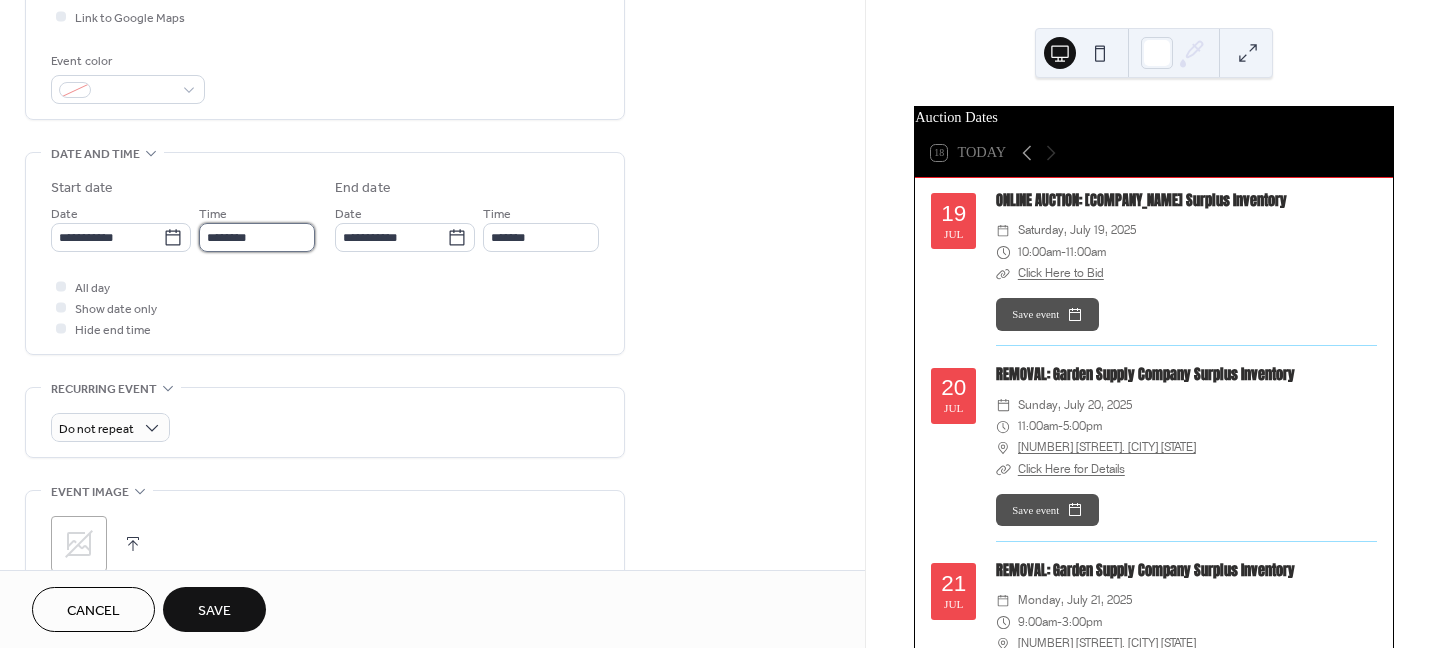 click on "********" at bounding box center (257, 237) 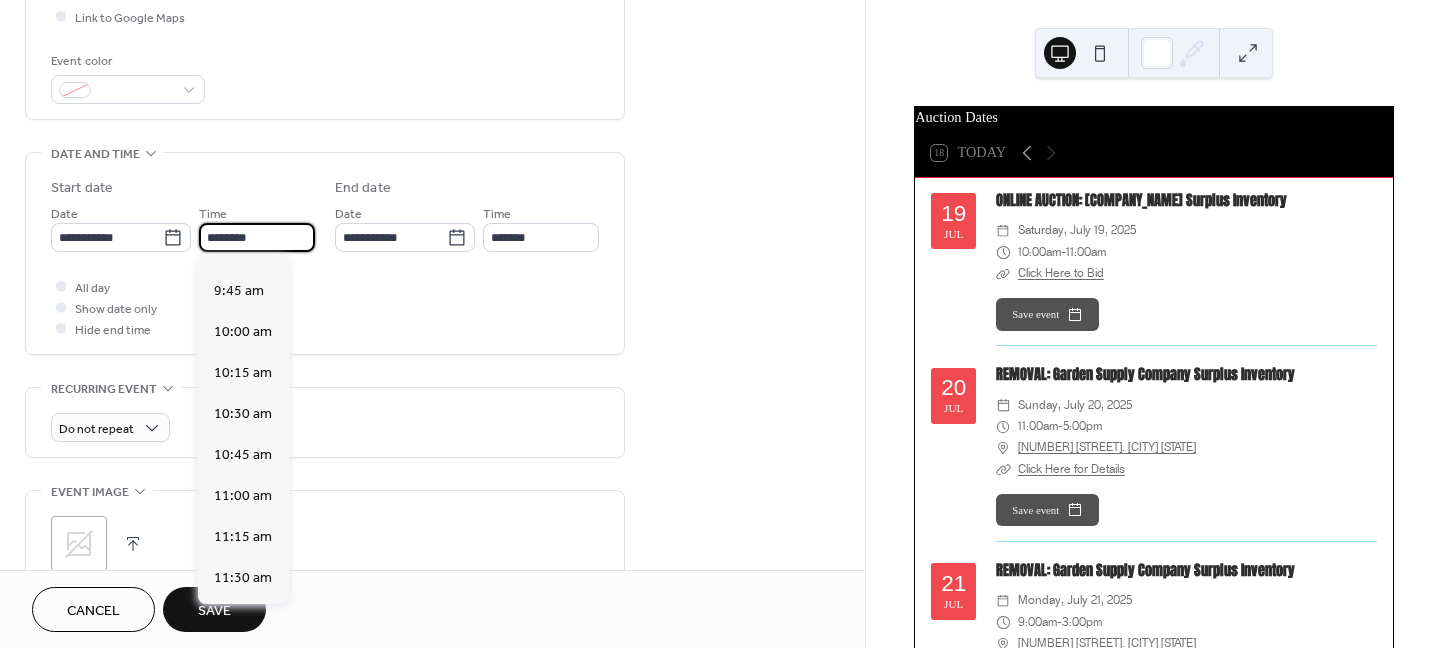 scroll, scrollTop: 1575, scrollLeft: 0, axis: vertical 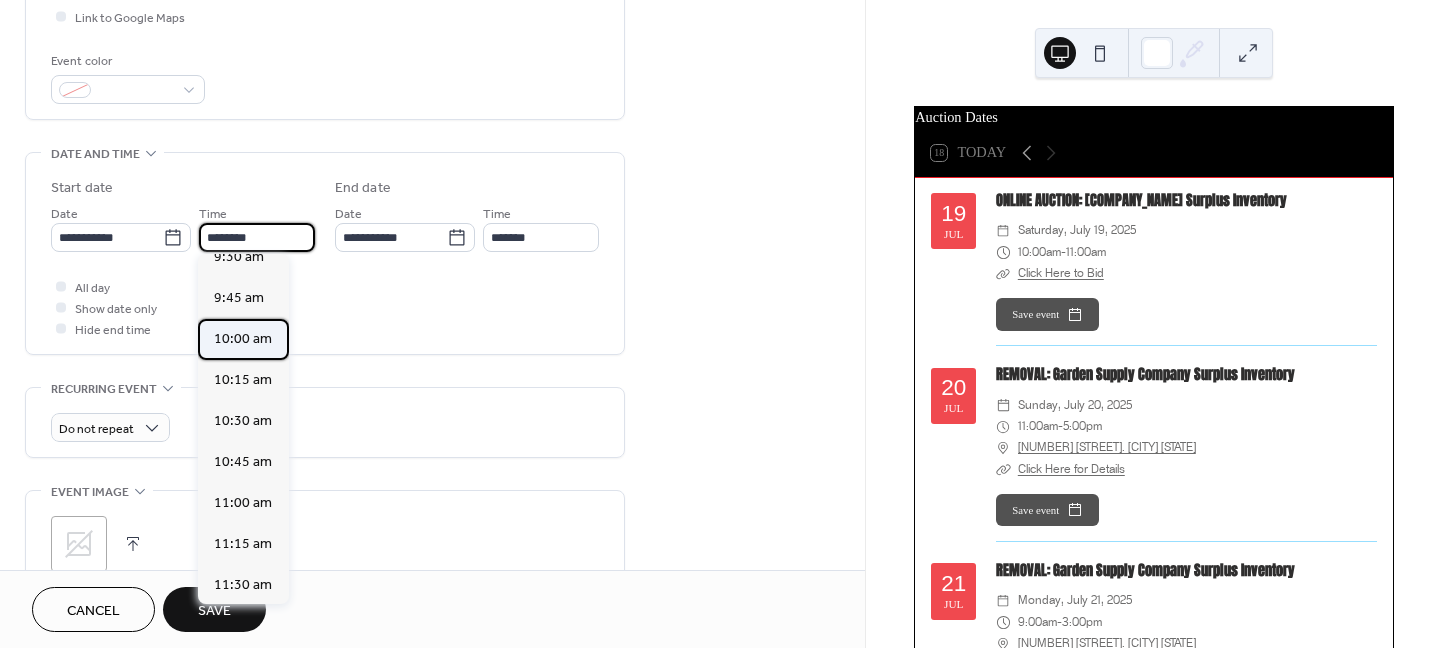 click on "10:00 am" at bounding box center (243, 339) 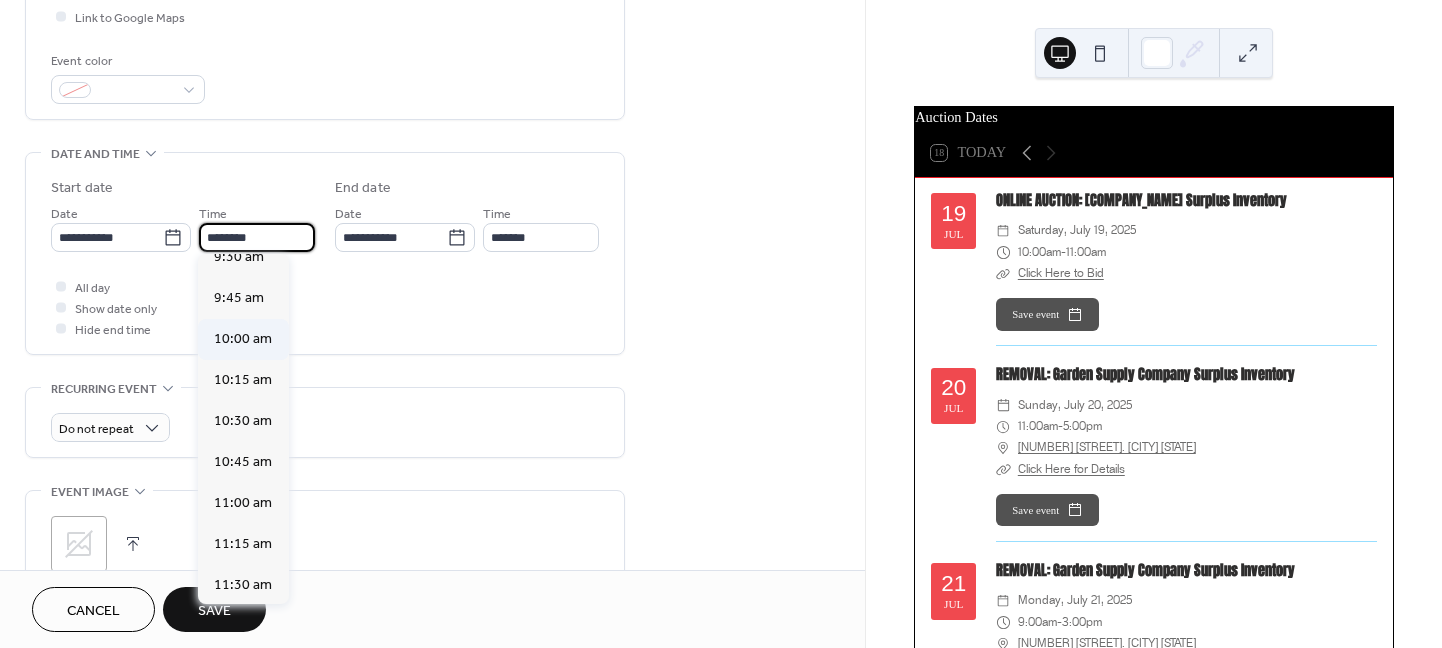 type on "********" 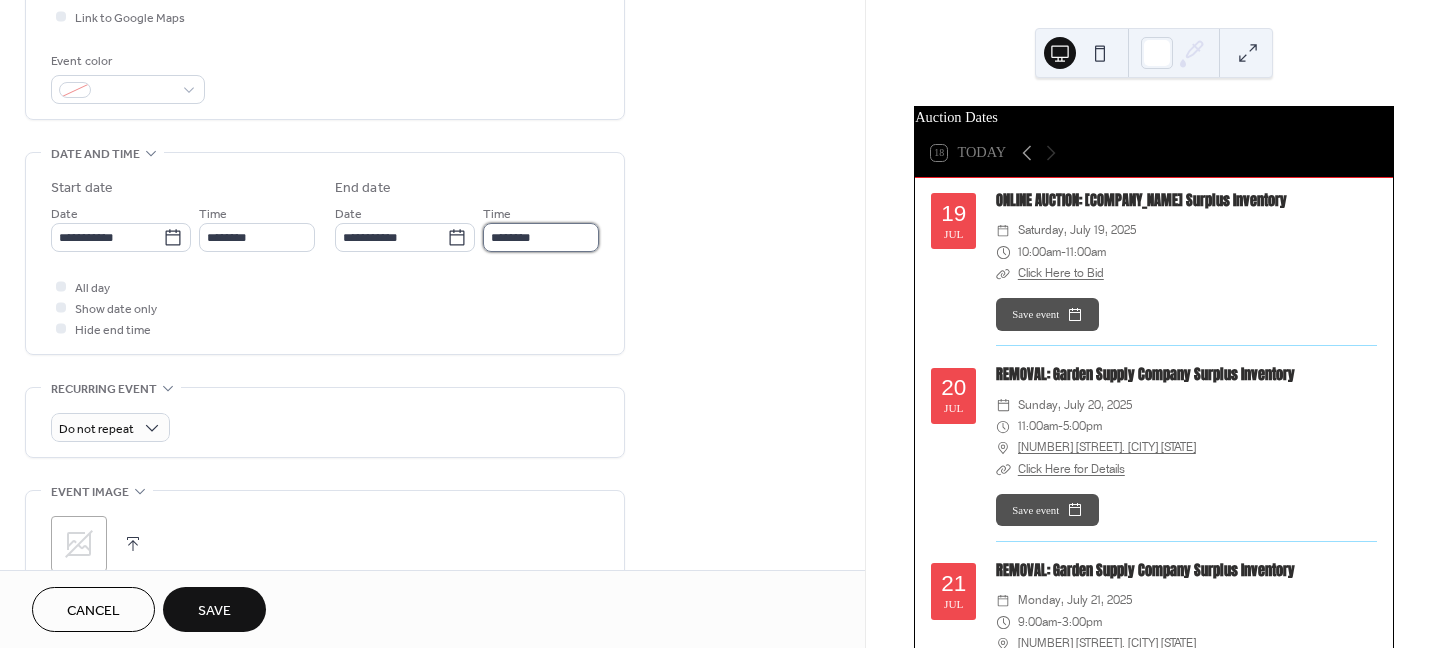click on "********" at bounding box center [541, 237] 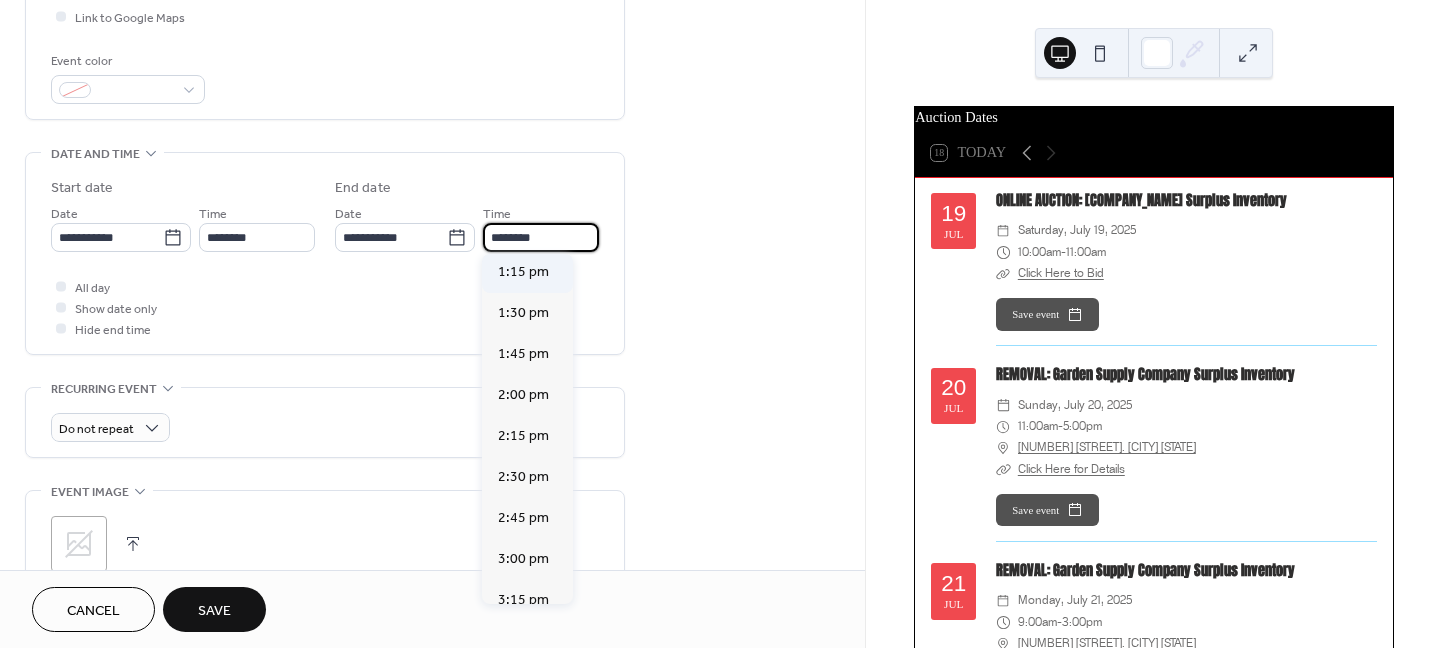 scroll, scrollTop: 499, scrollLeft: 0, axis: vertical 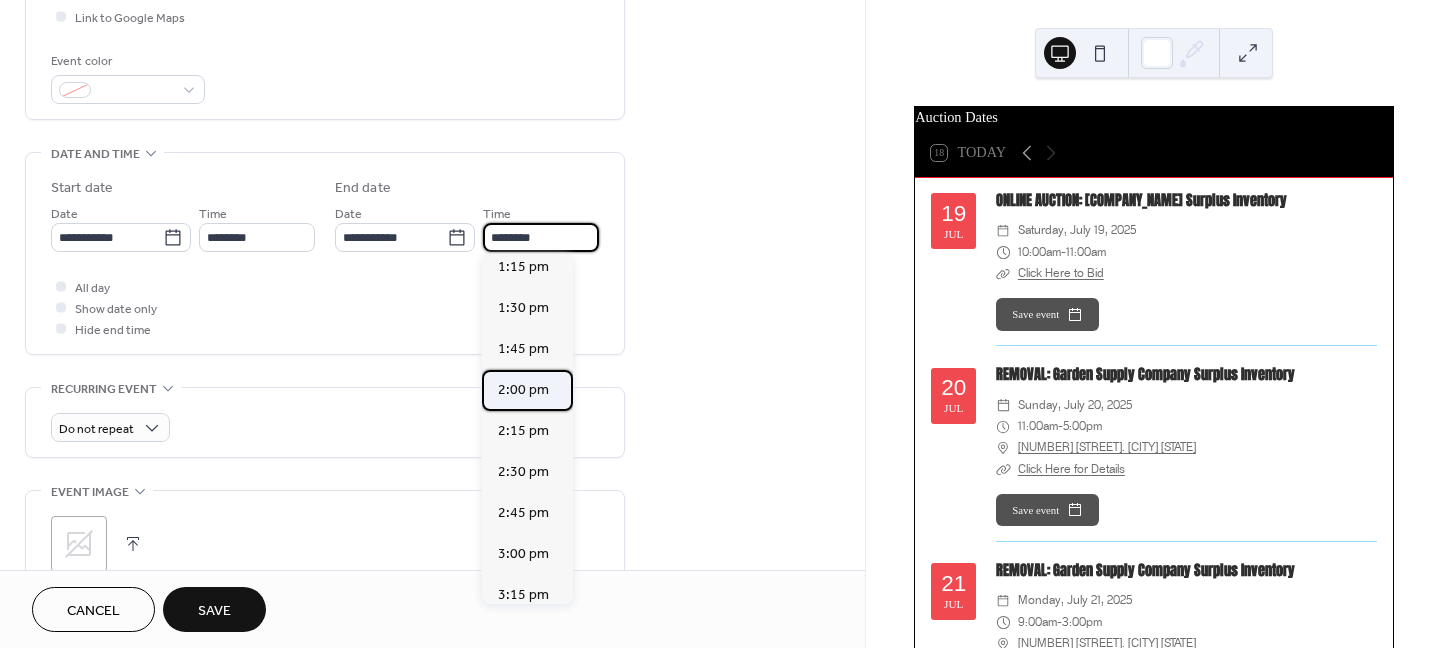 click on "2:00 pm" at bounding box center [523, 390] 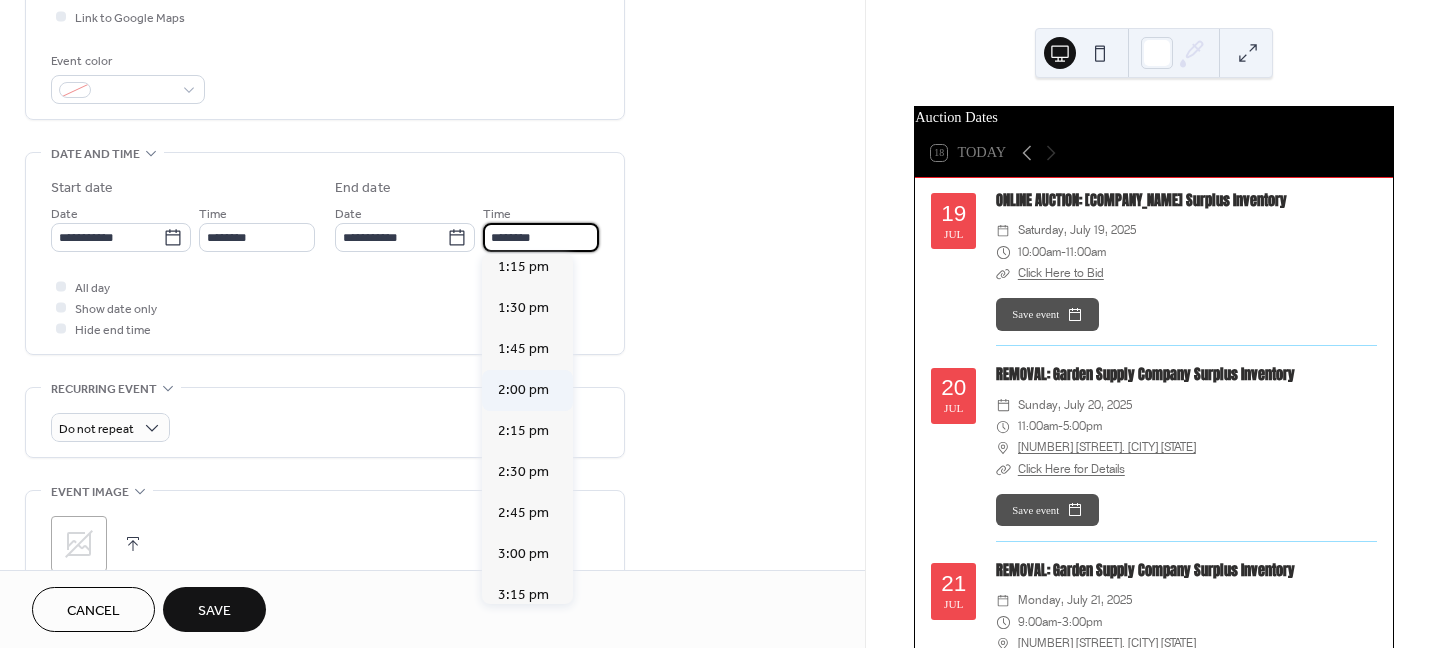 type on "*******" 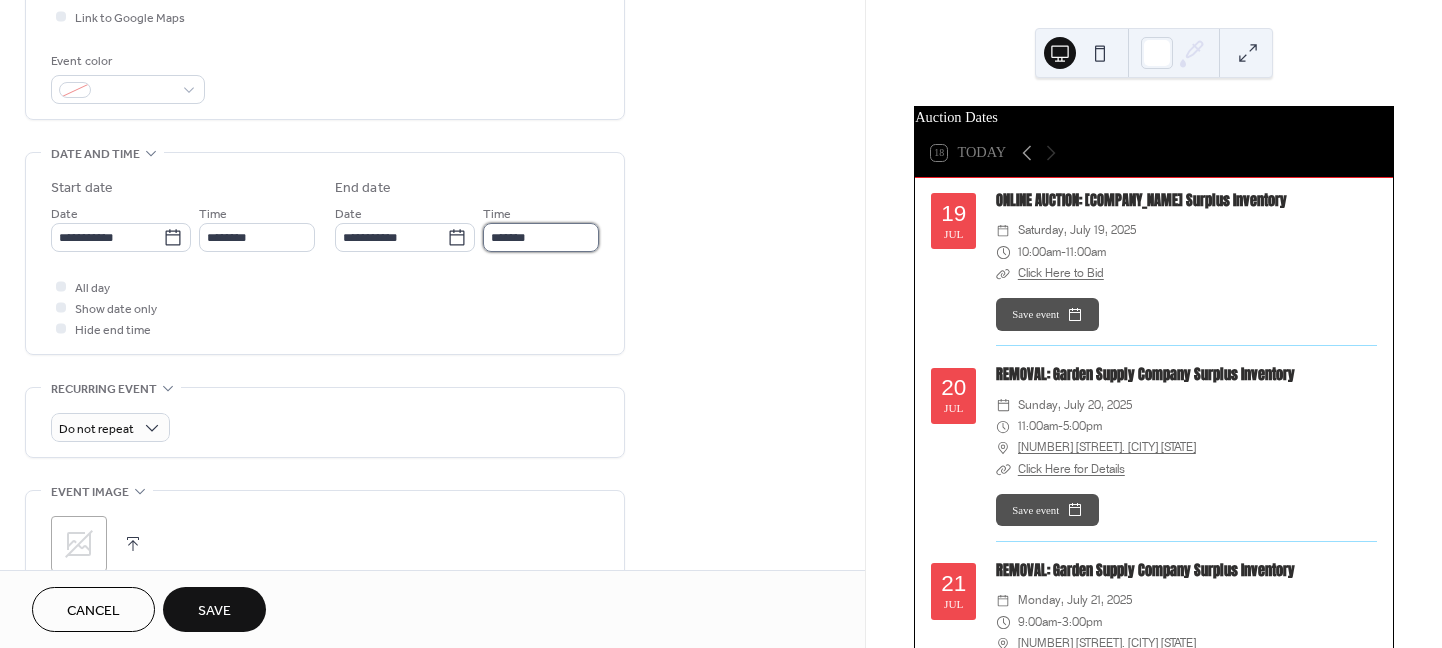 click on "*******" at bounding box center (541, 237) 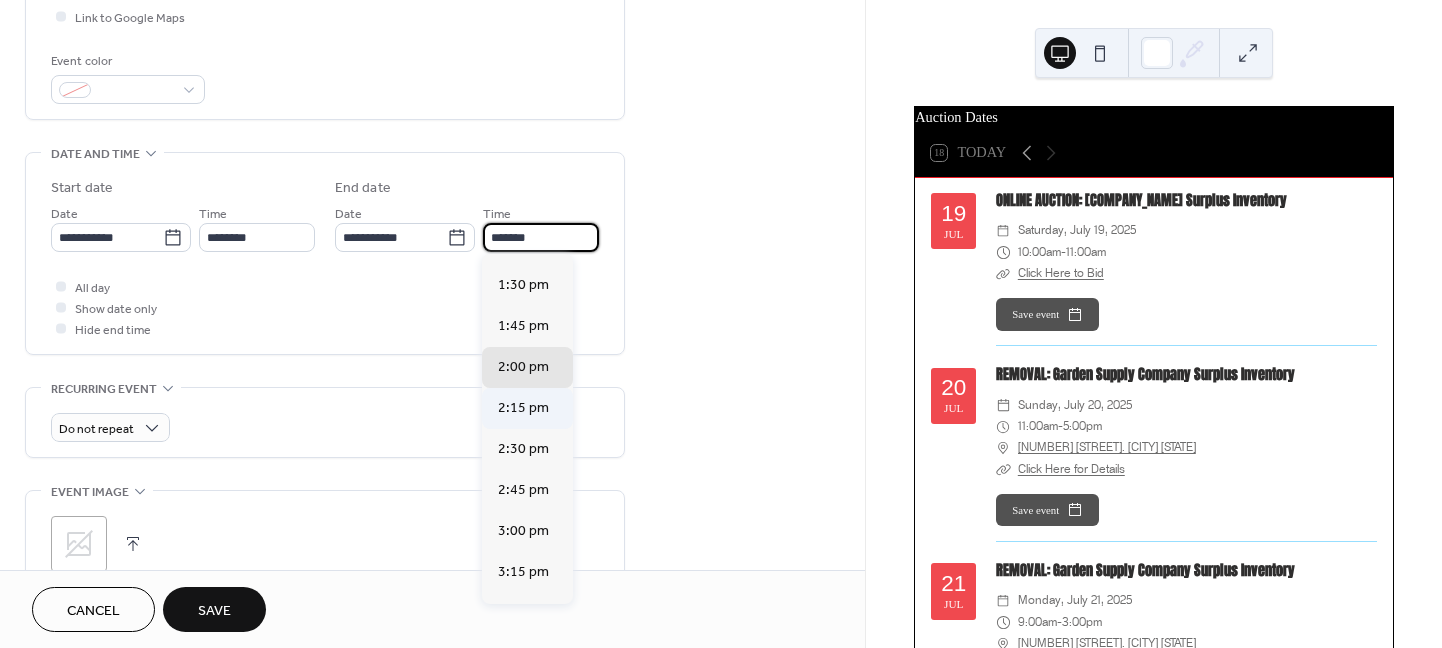 scroll, scrollTop: 517, scrollLeft: 0, axis: vertical 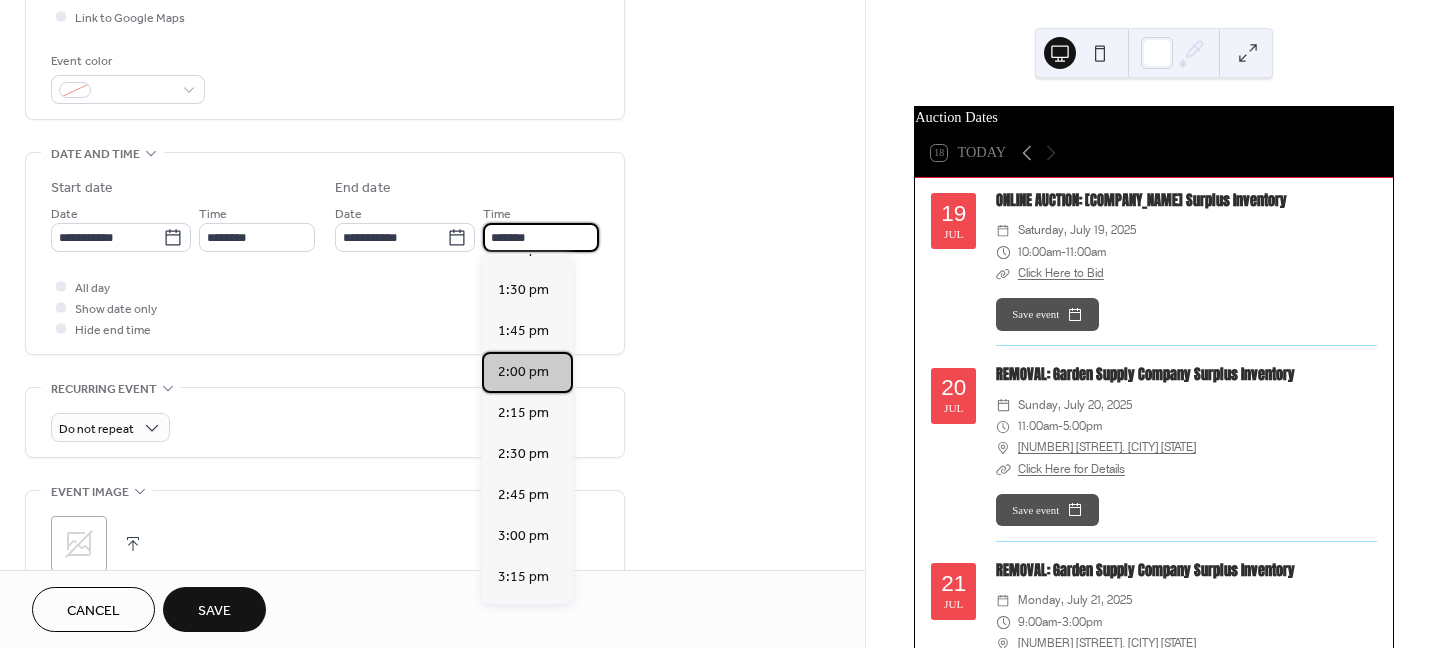 click on "2:00 pm" at bounding box center [527, 372] 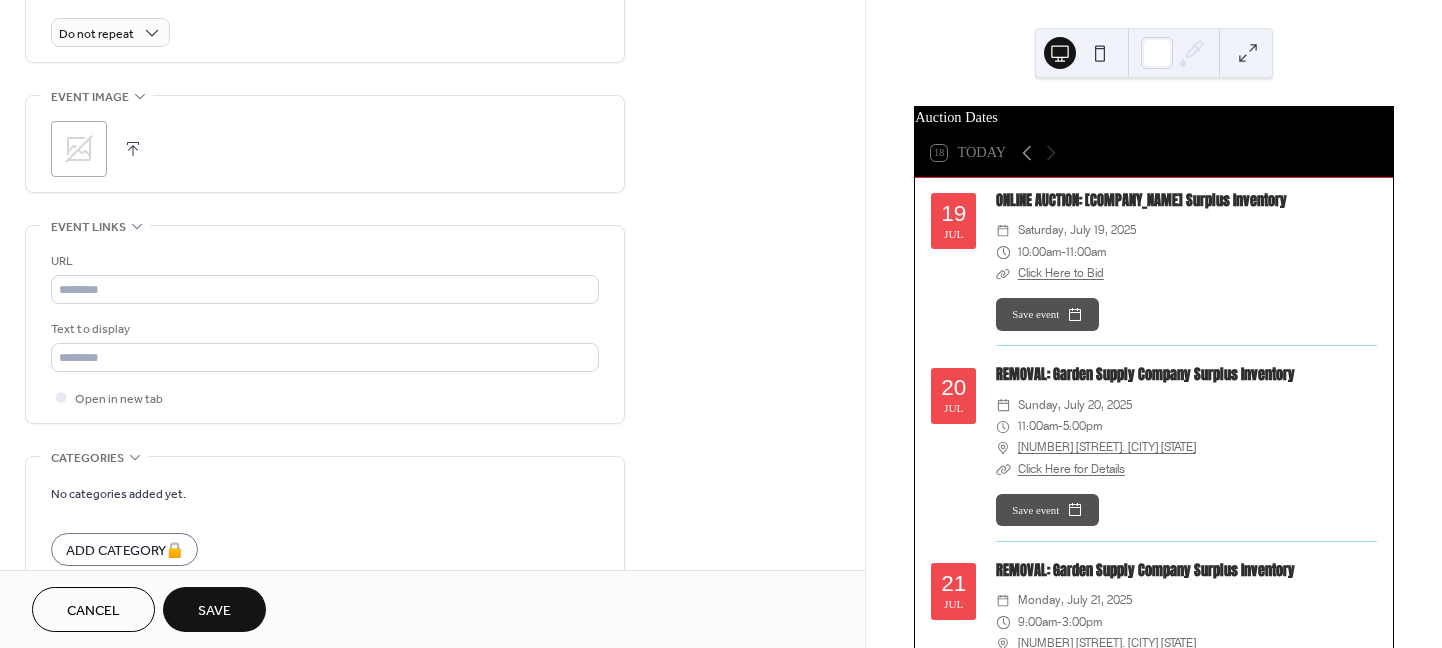 scroll, scrollTop: 899, scrollLeft: 0, axis: vertical 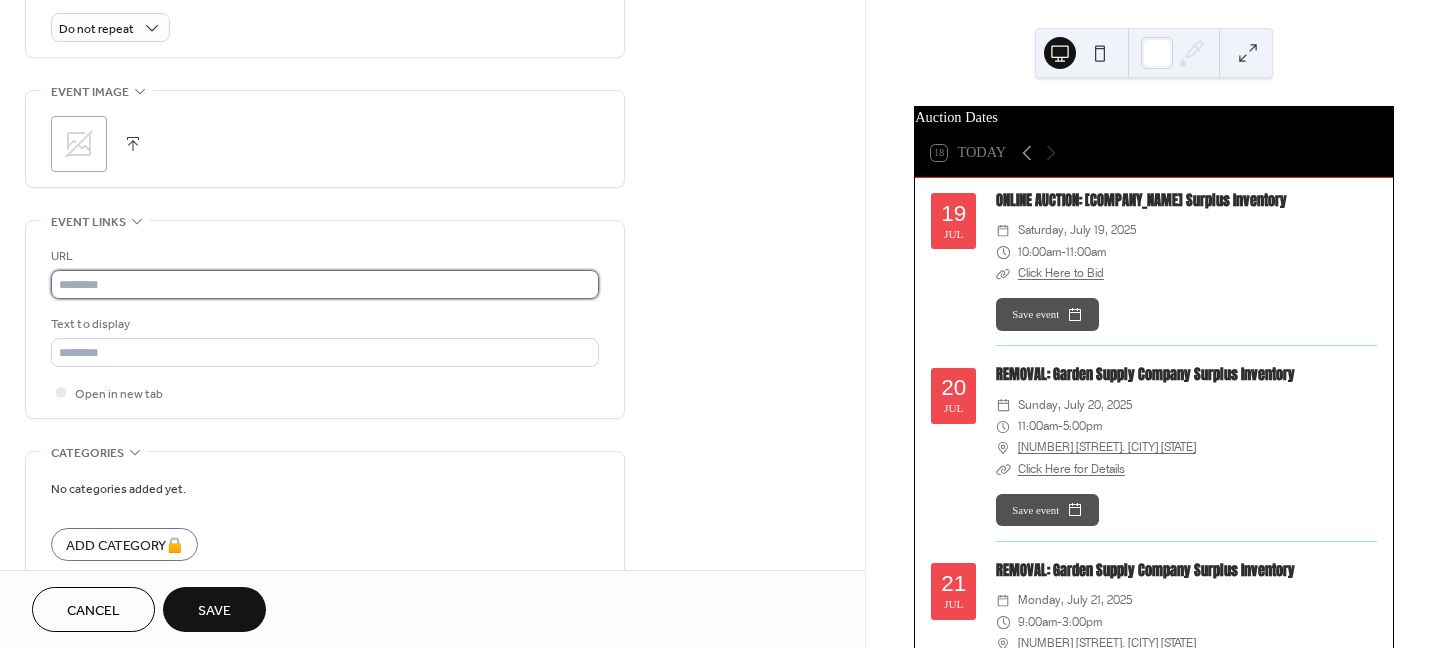 click at bounding box center [325, 284] 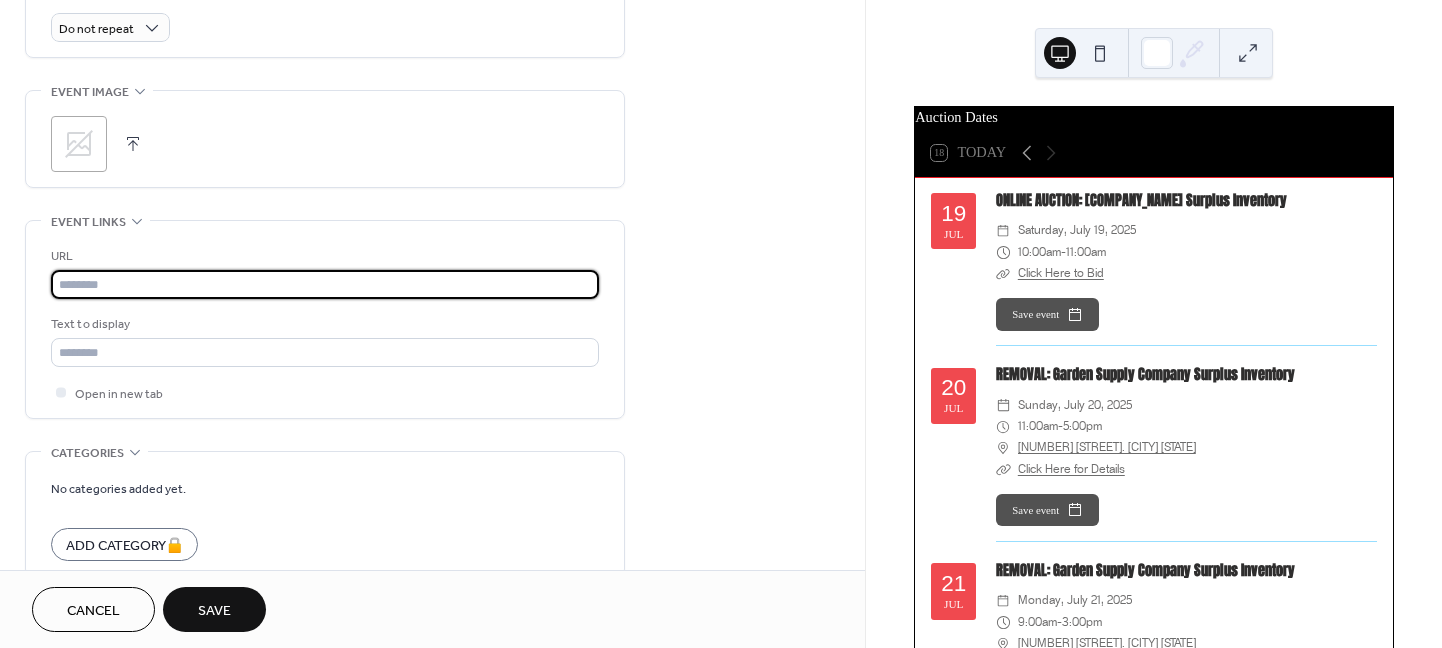 paste on "**********" 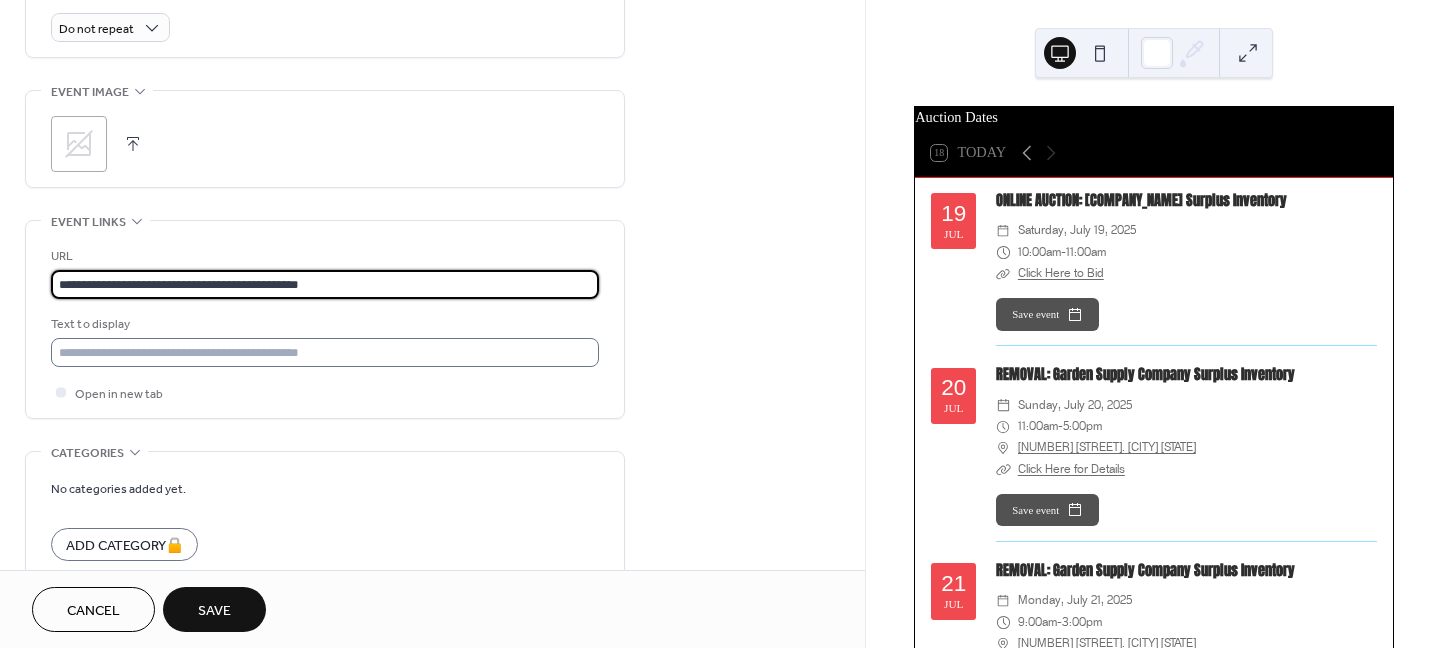 type on "**********" 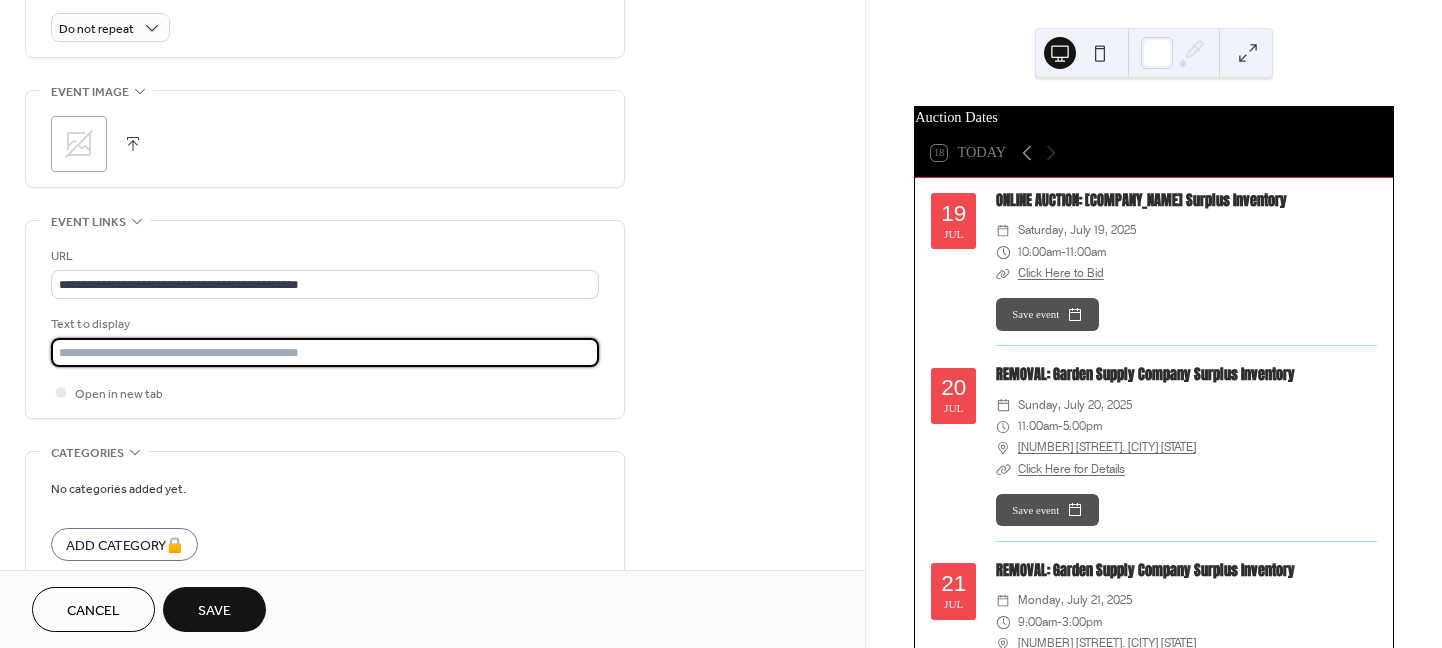 click at bounding box center [325, 352] 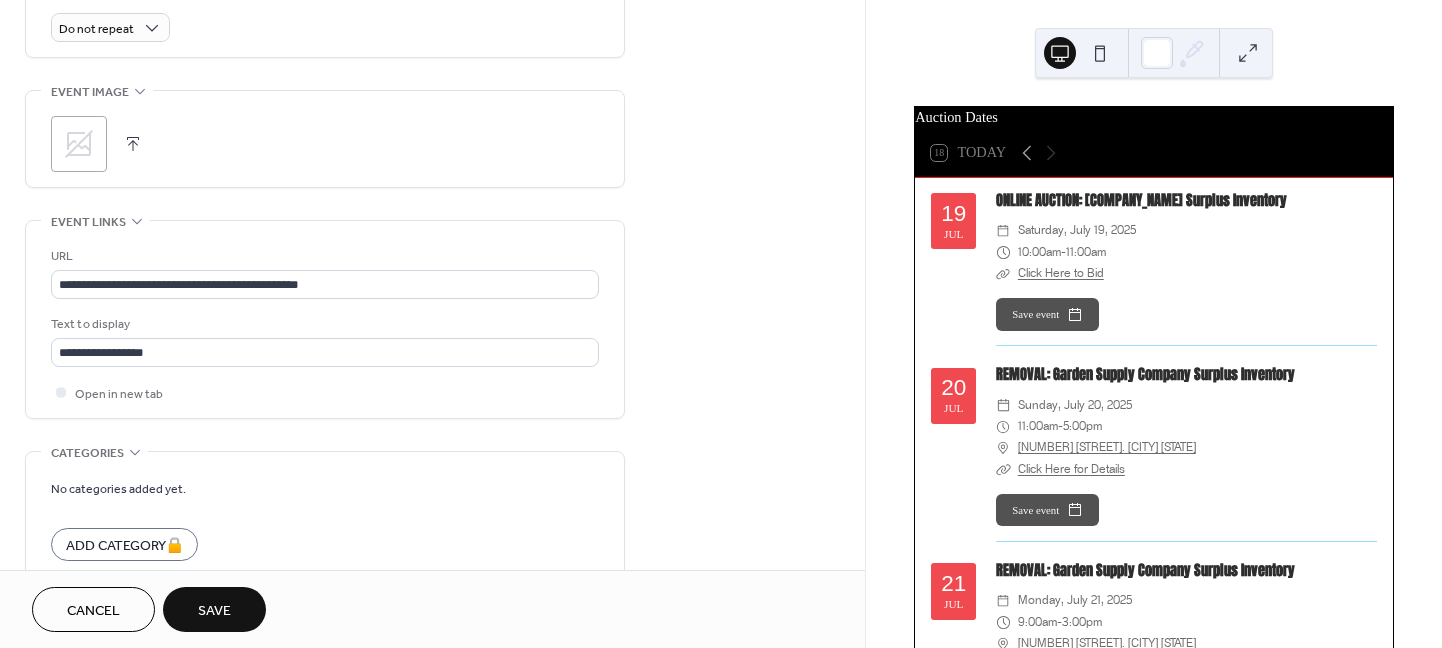 click on "Save" at bounding box center [214, 611] 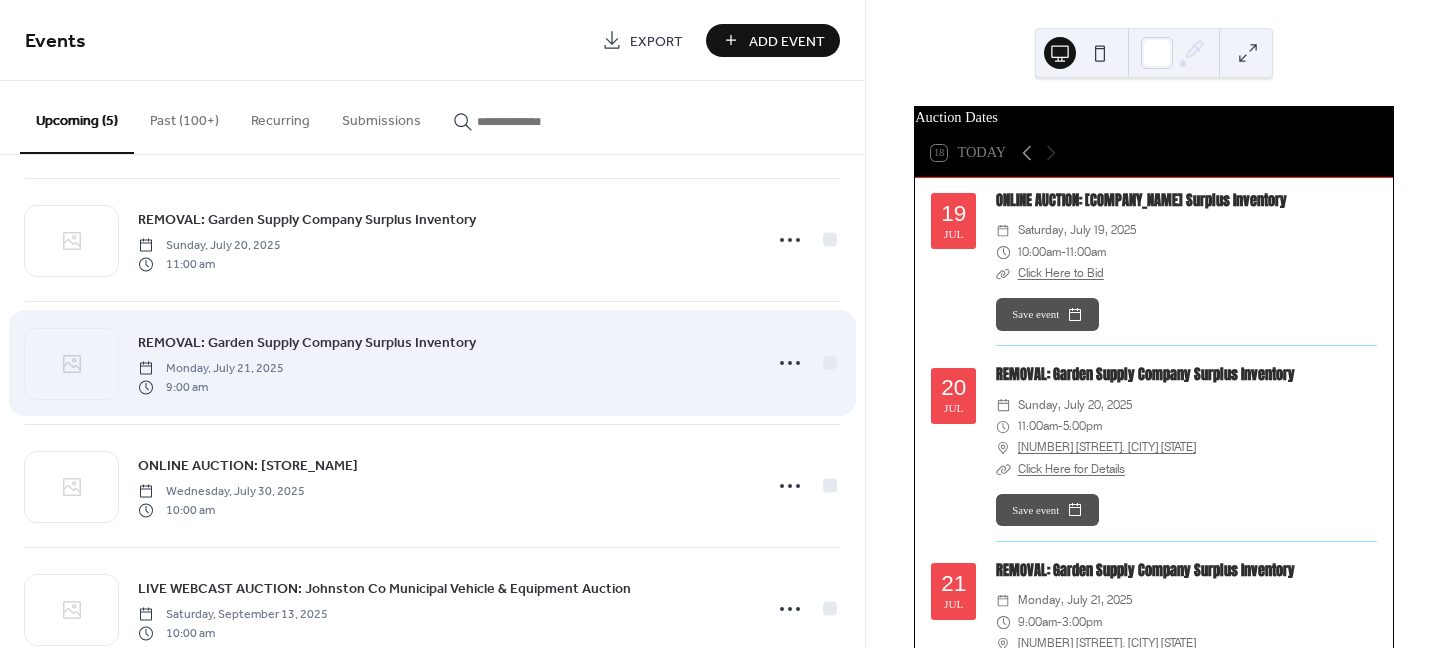 scroll, scrollTop: 179, scrollLeft: 0, axis: vertical 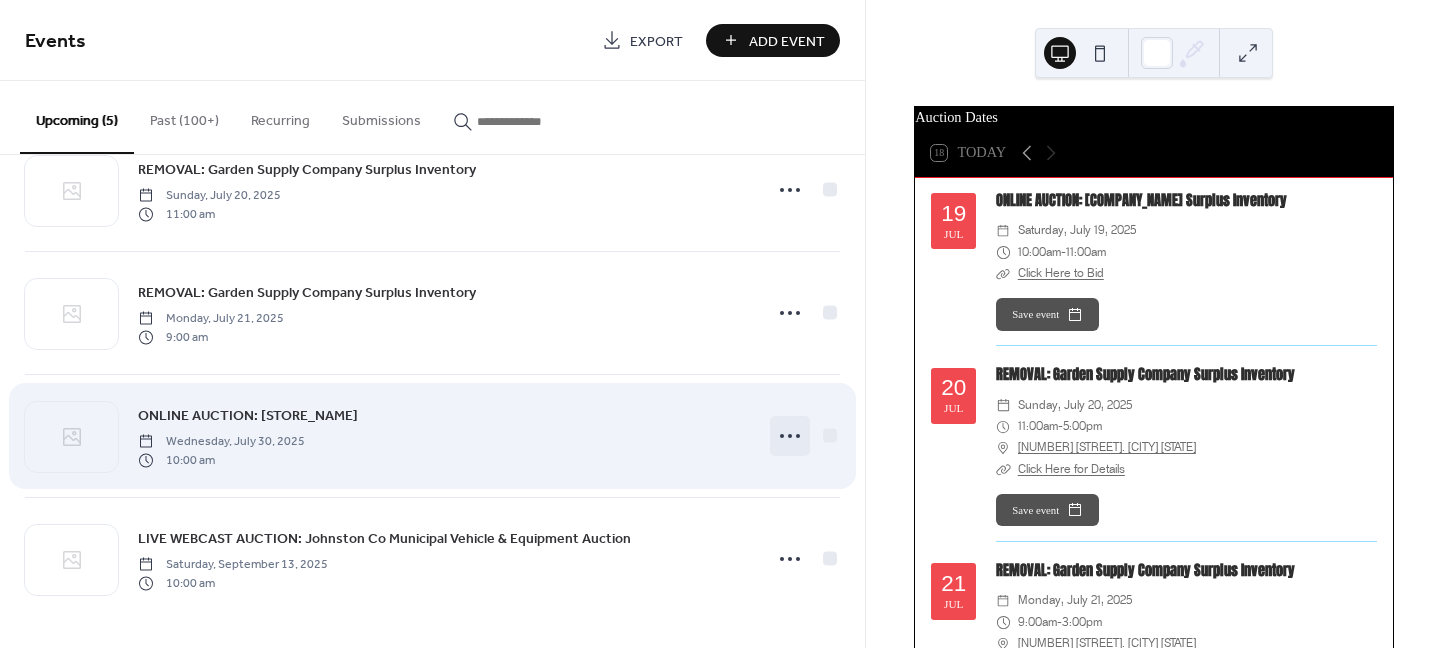 click 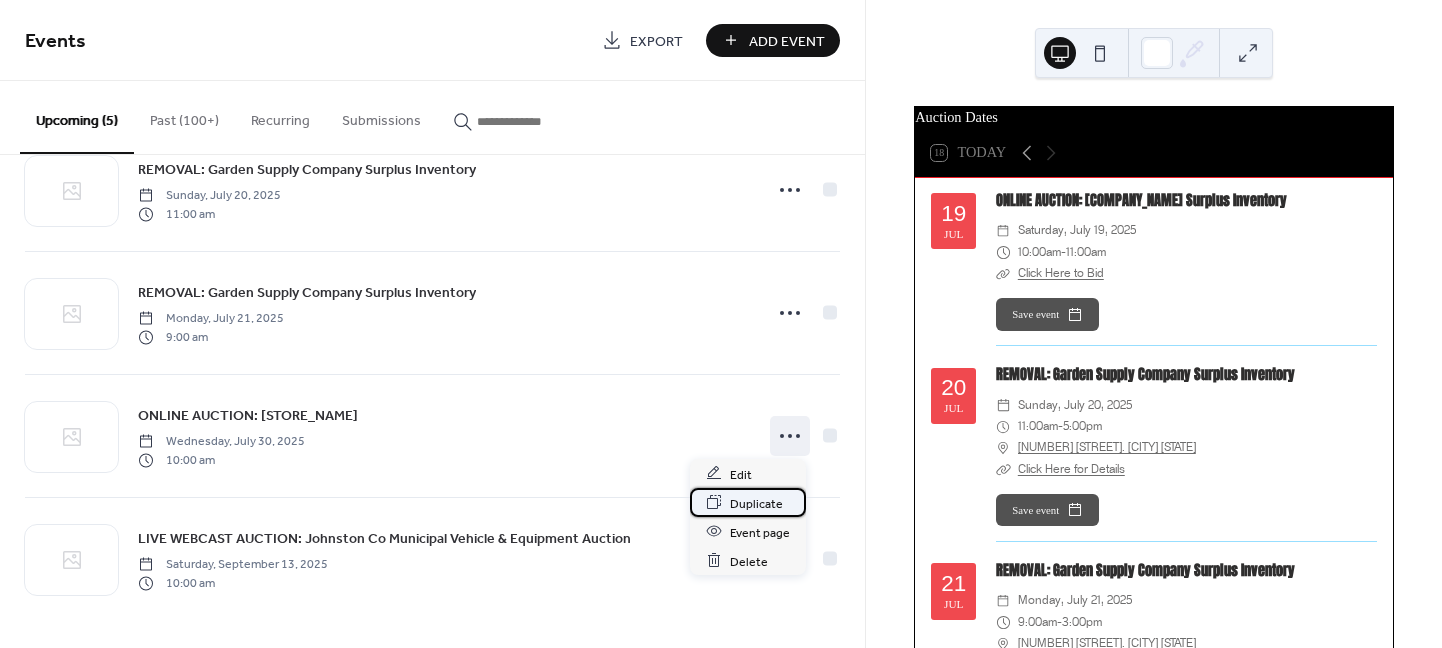 click on "Duplicate" at bounding box center (756, 503) 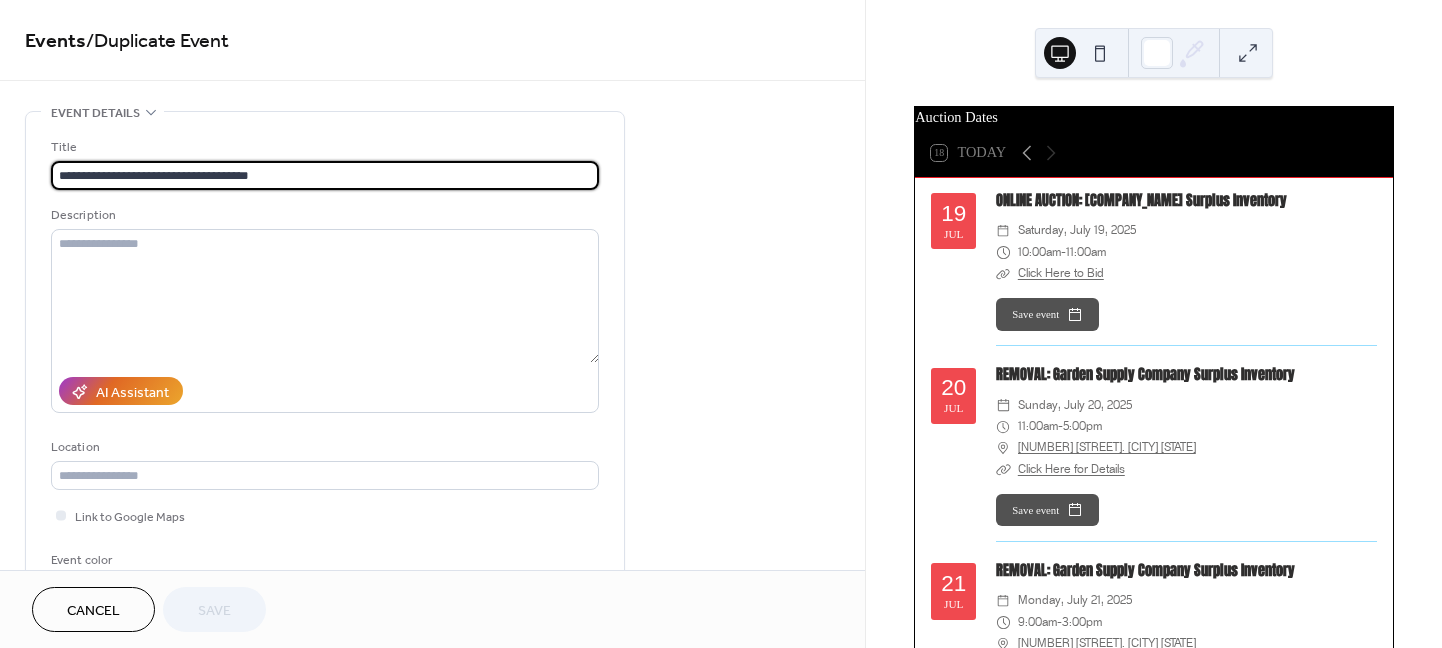 click on "**********" at bounding box center [325, 175] 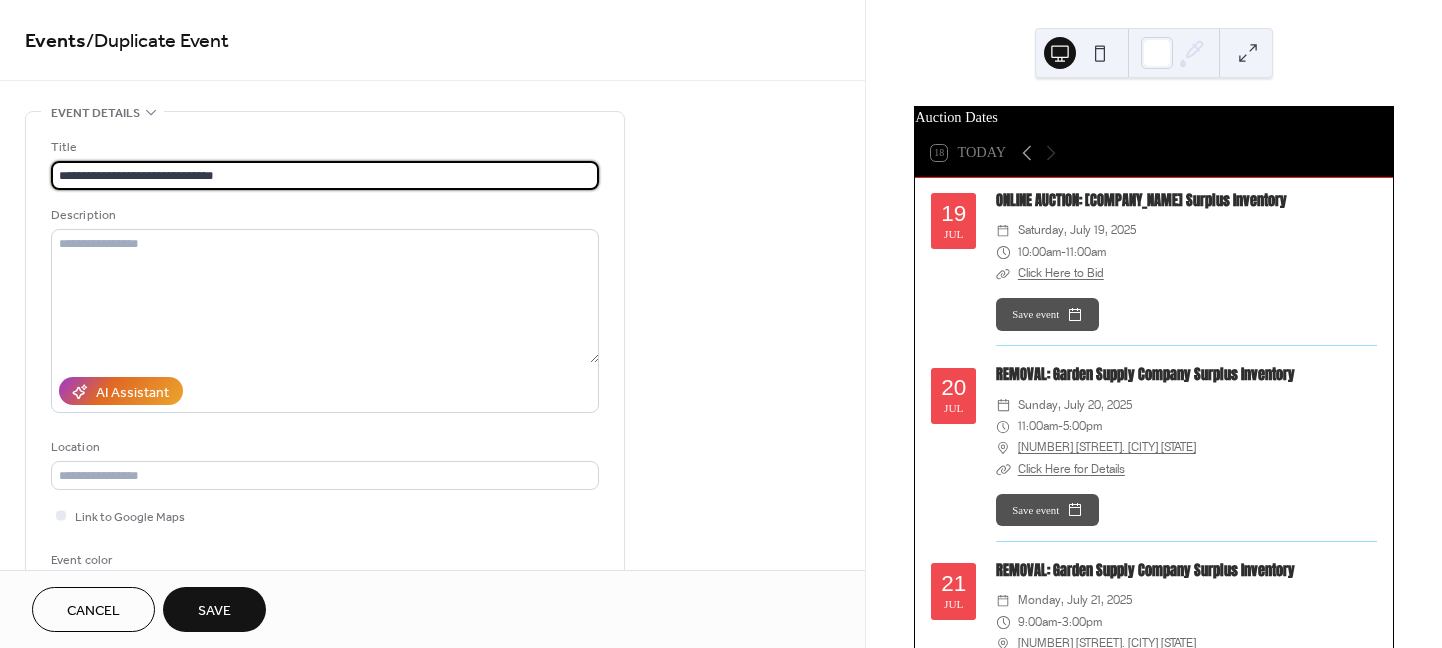 scroll, scrollTop: 0, scrollLeft: 0, axis: both 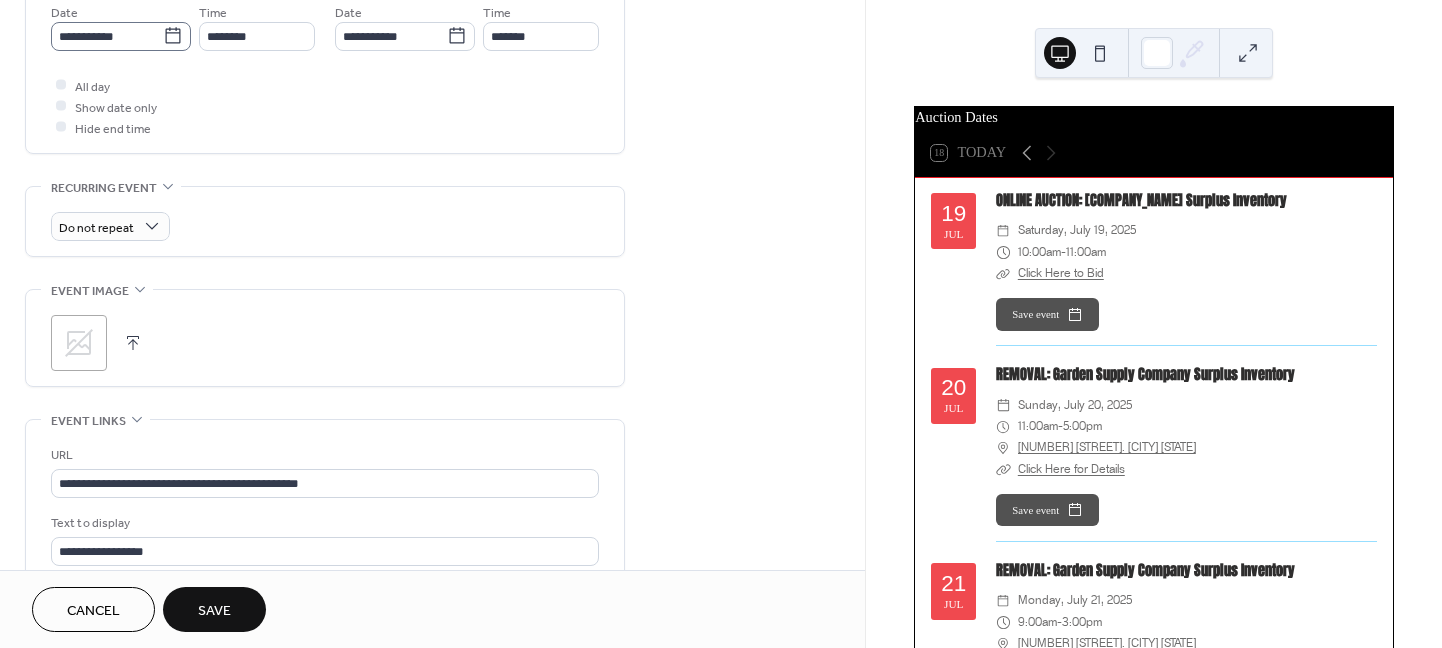 type on "**********" 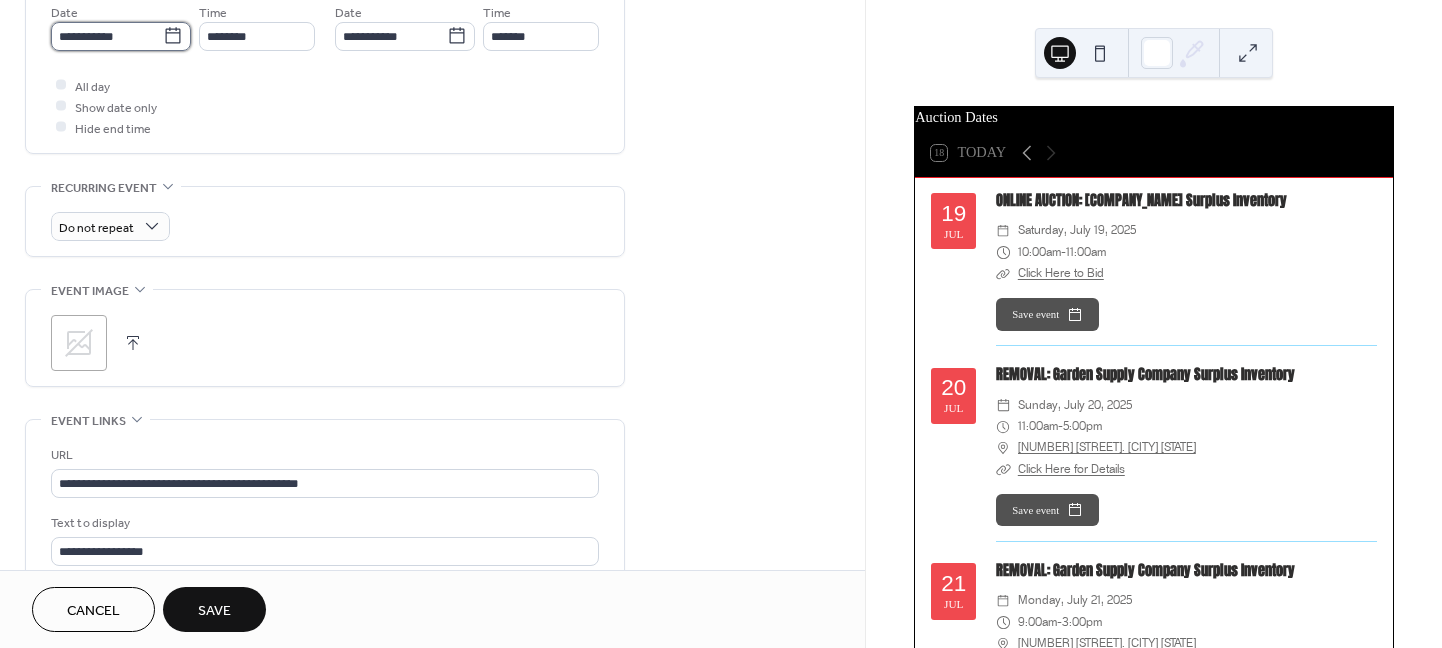 click on "**********" at bounding box center [107, 36] 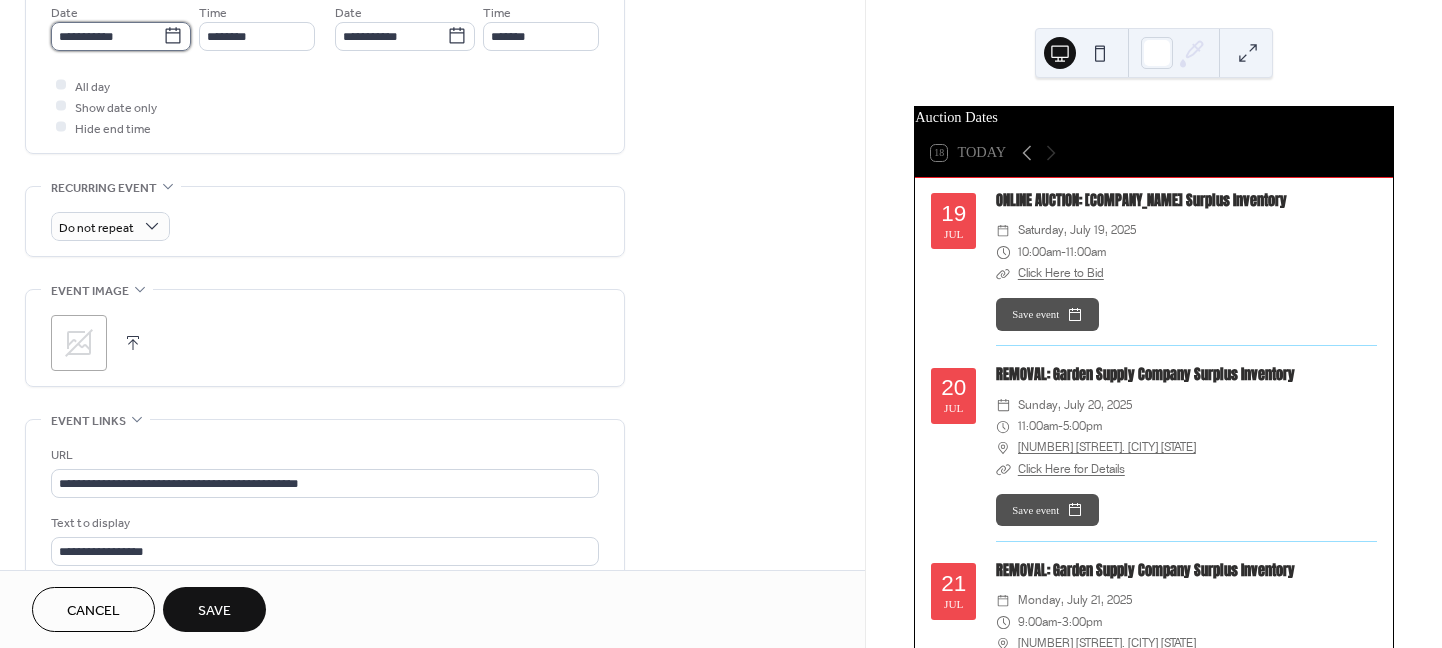 scroll, scrollTop: 0, scrollLeft: 0, axis: both 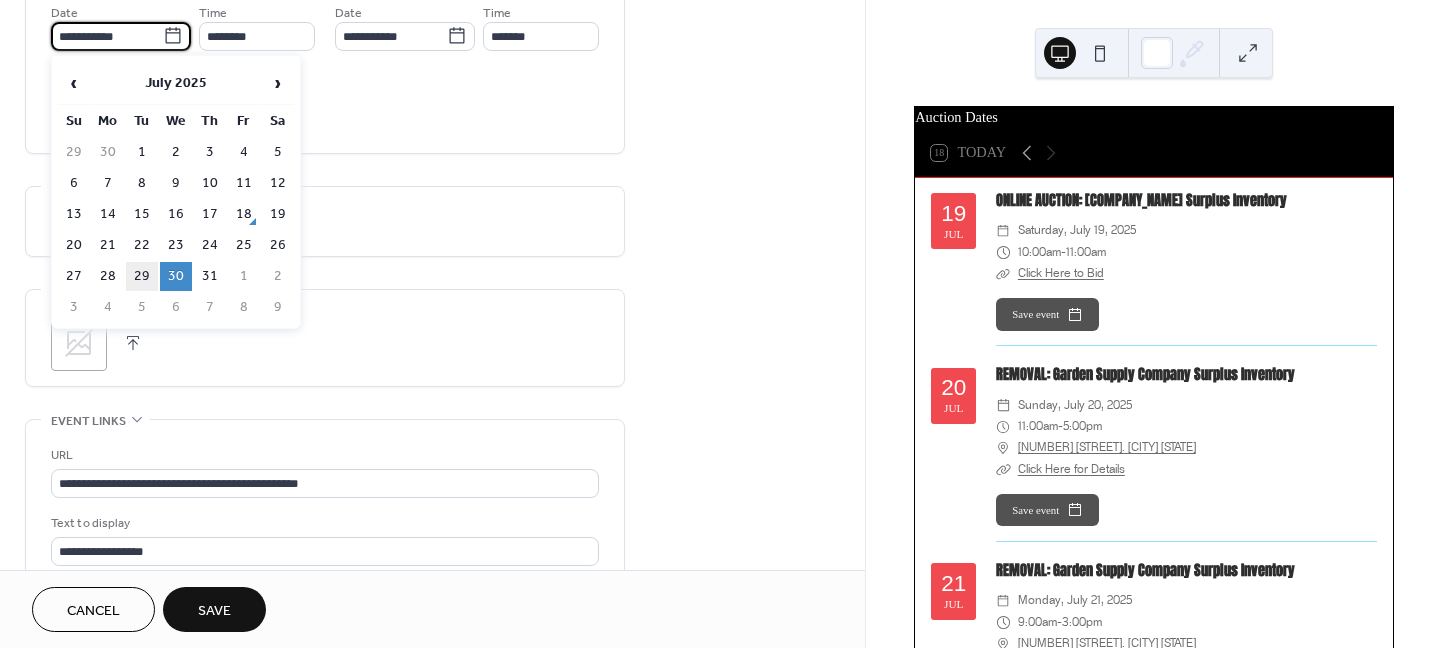 click on "29" at bounding box center [142, 276] 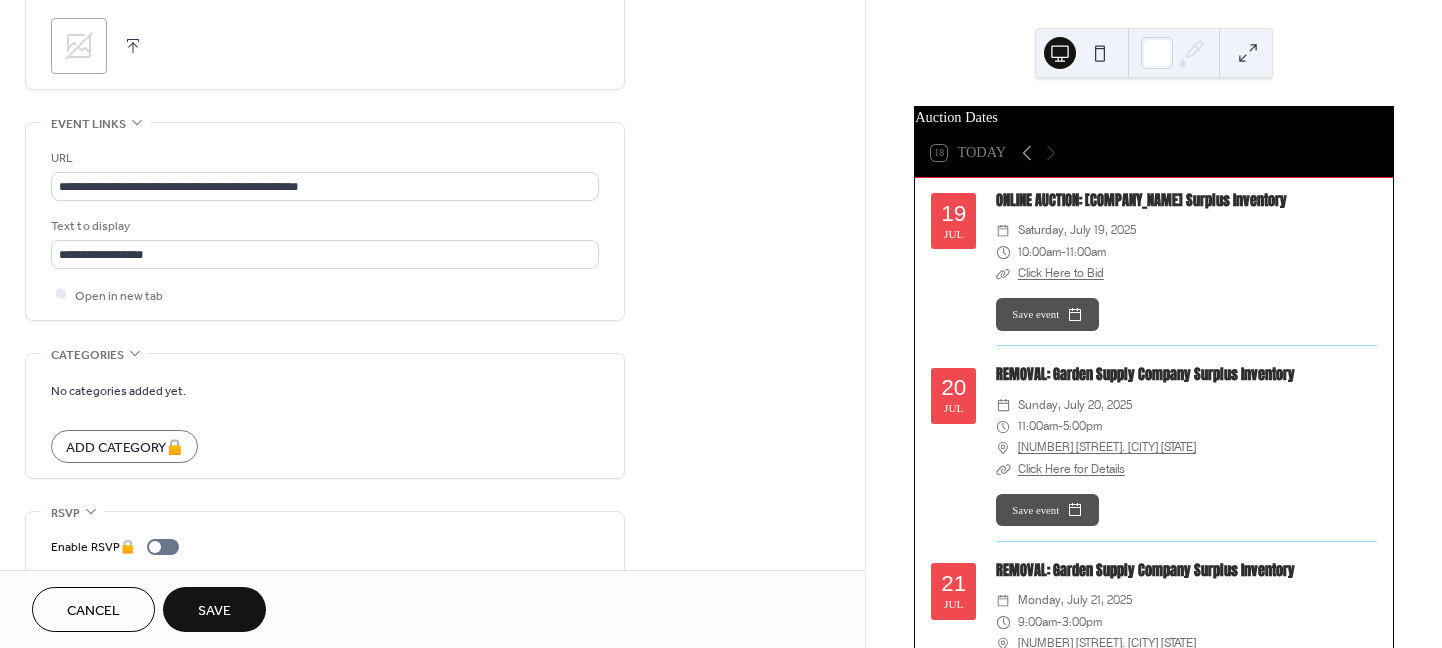 scroll, scrollTop: 999, scrollLeft: 0, axis: vertical 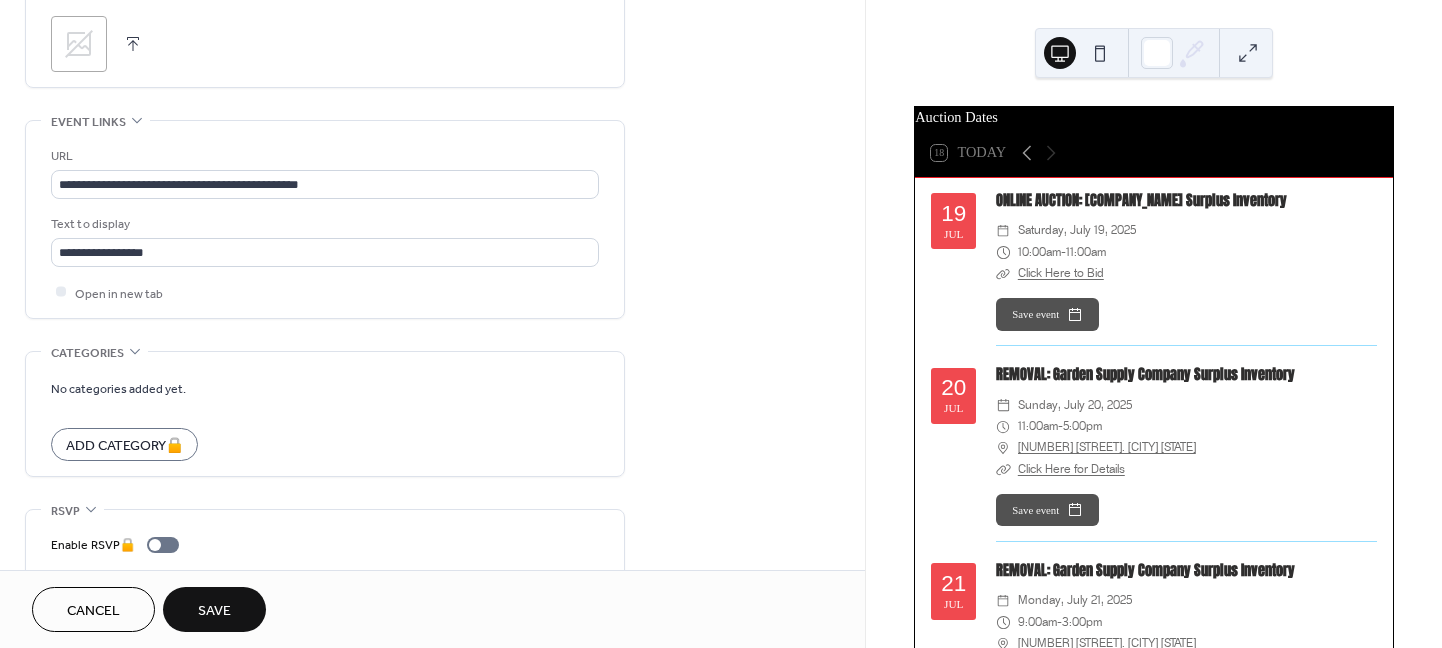click on "Save" at bounding box center (214, 609) 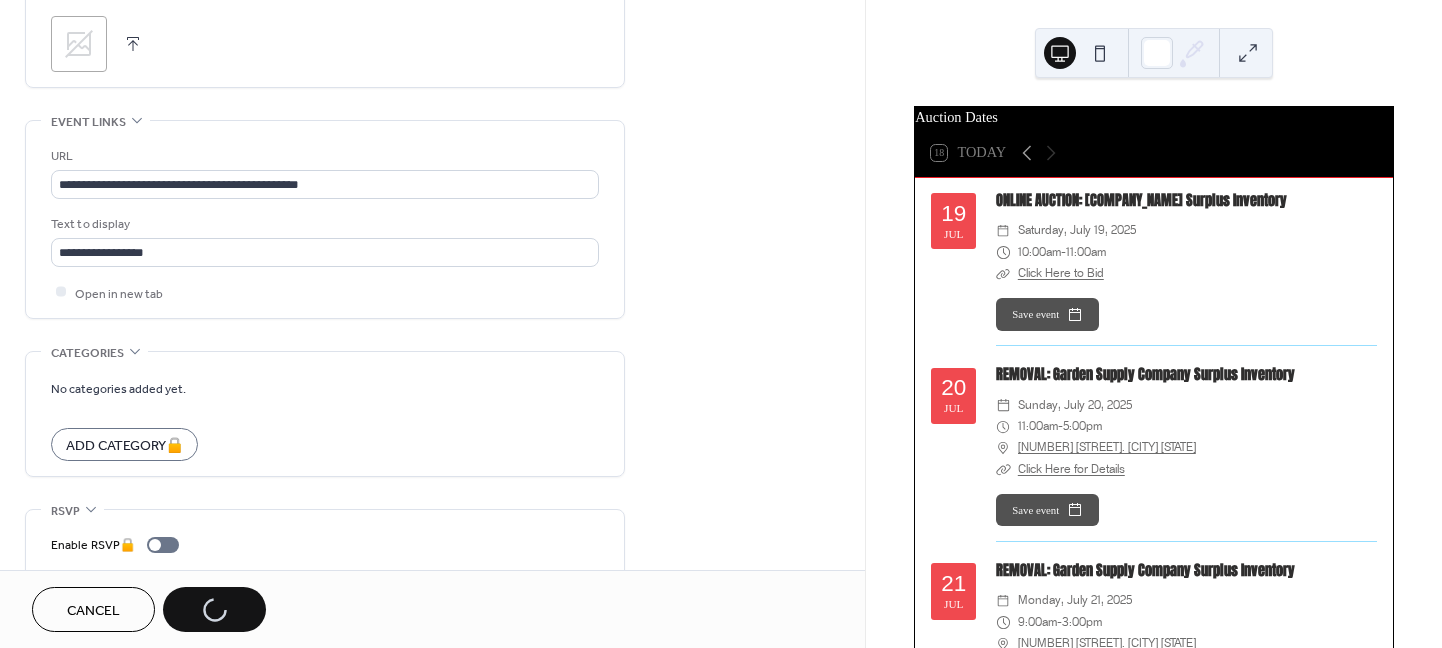 type 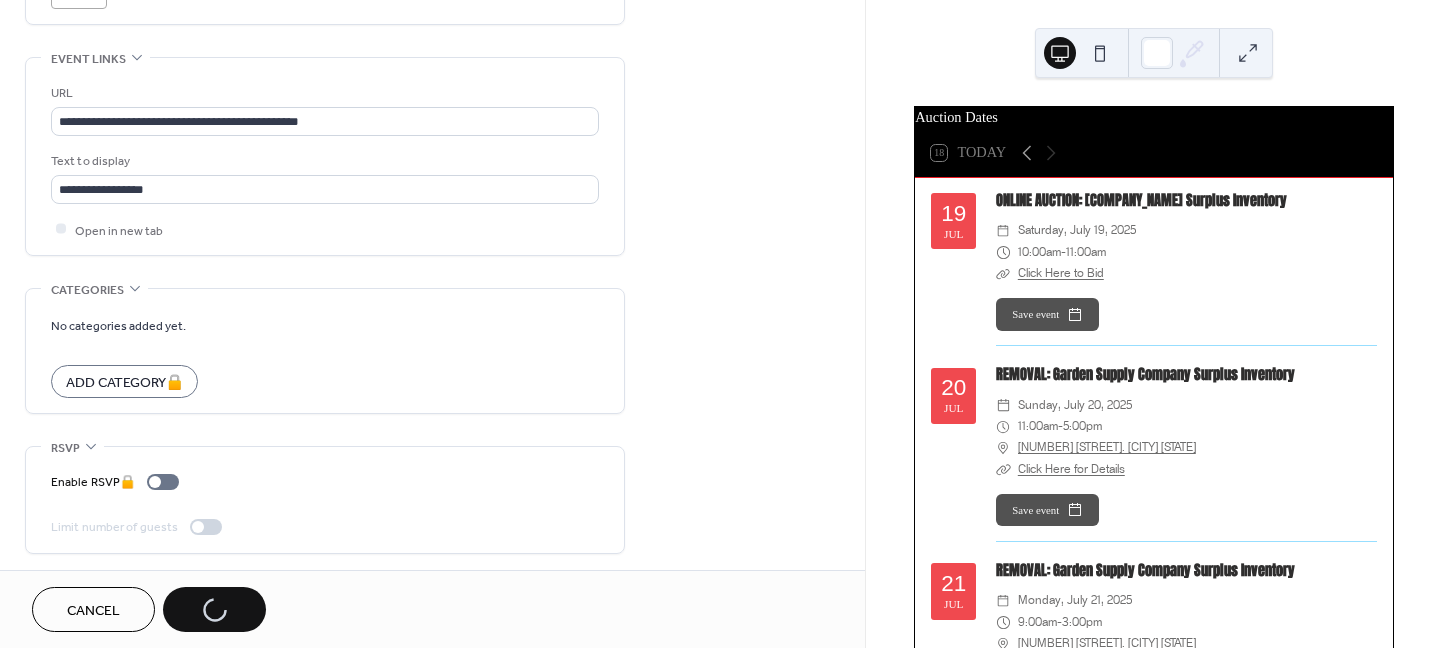 scroll, scrollTop: 1064, scrollLeft: 0, axis: vertical 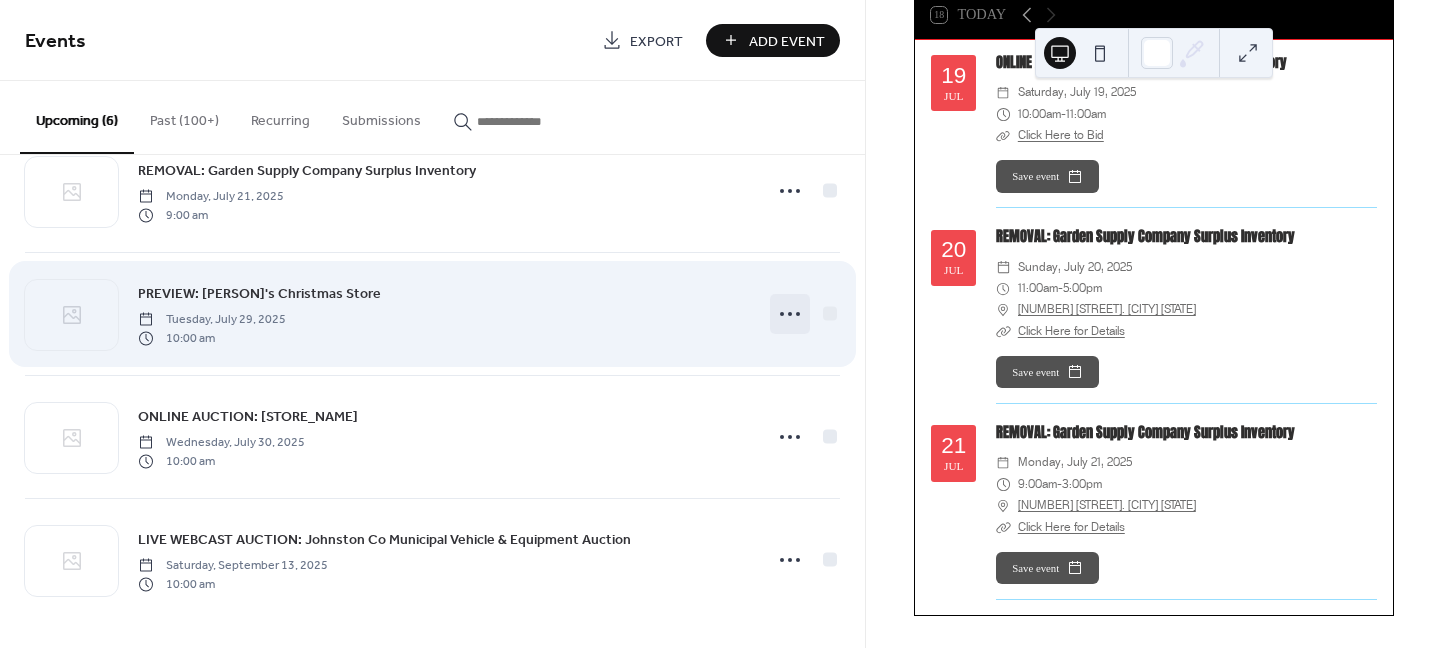 click 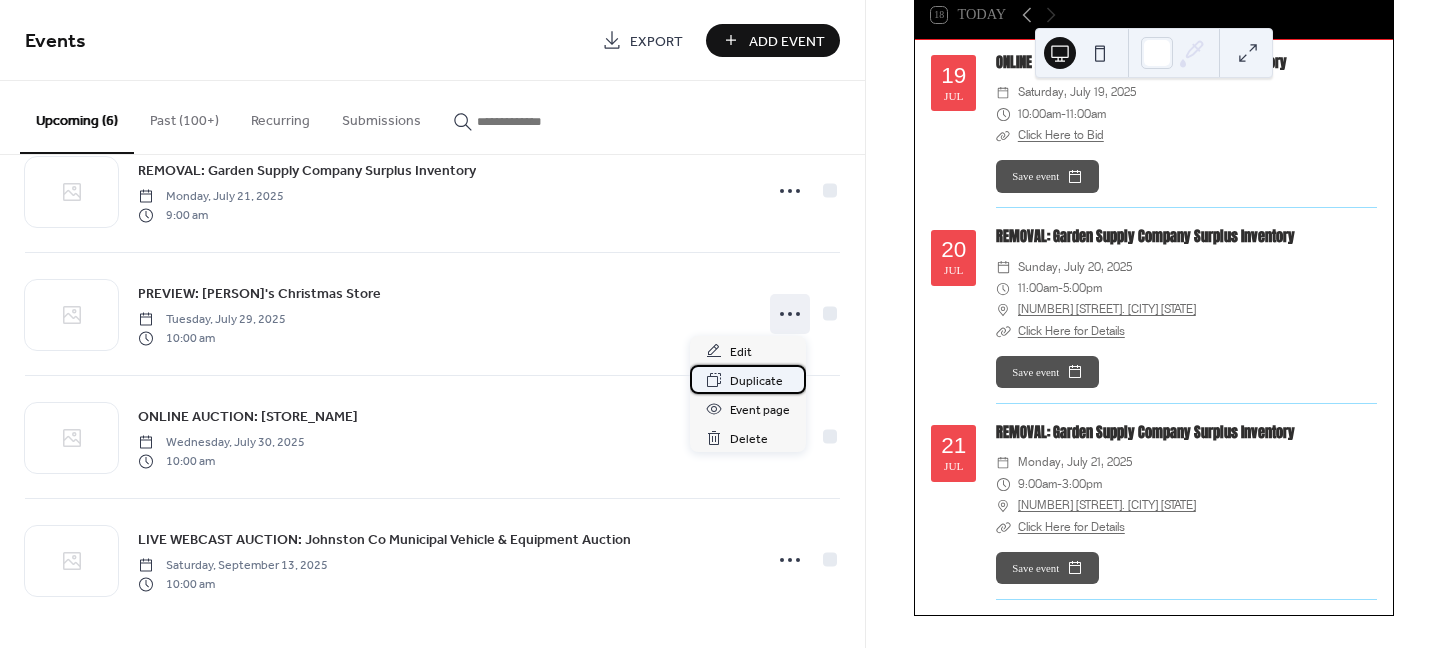 click on "Duplicate" at bounding box center (756, 381) 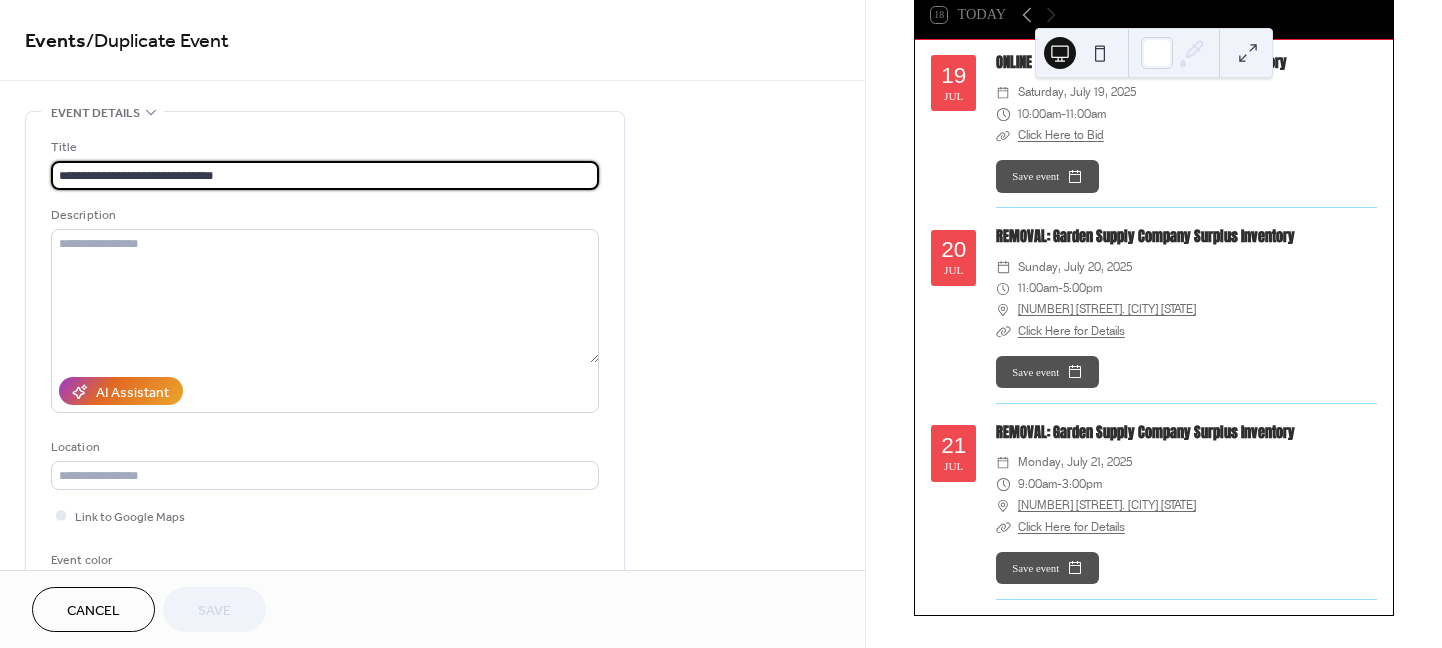click on "**********" at bounding box center (325, 175) 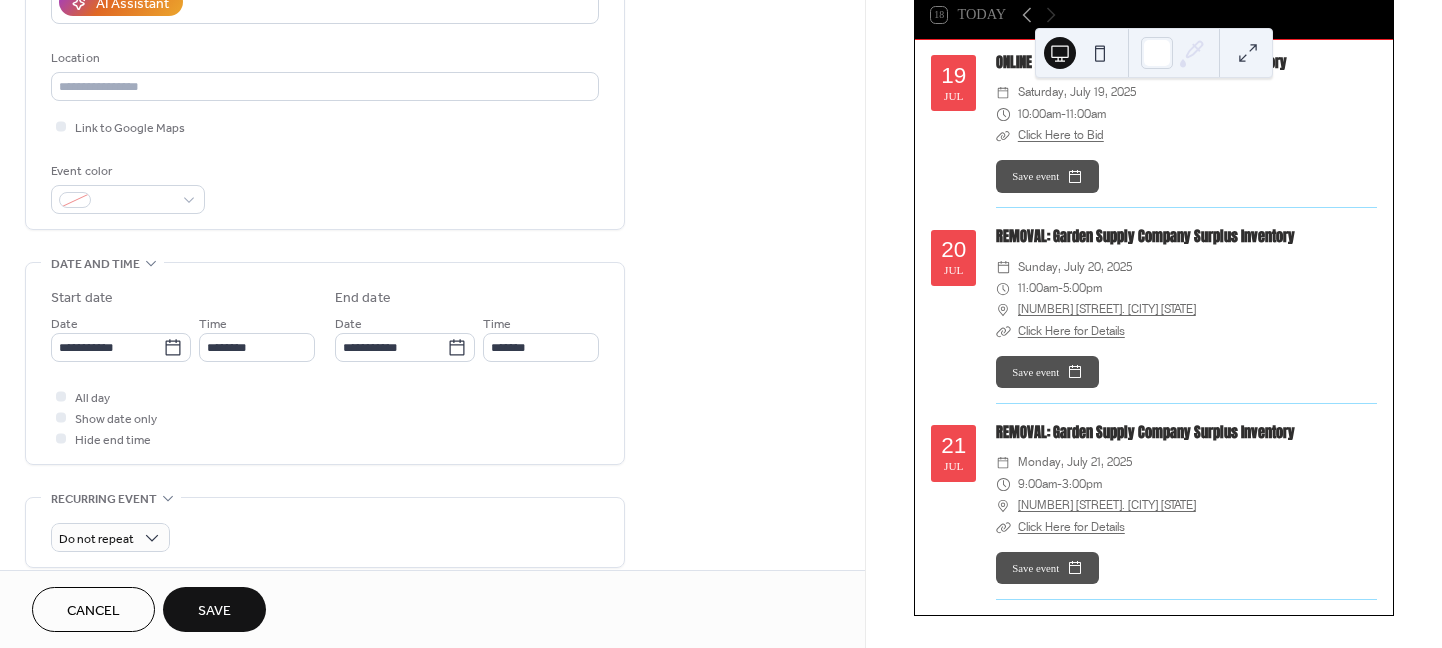 scroll, scrollTop: 399, scrollLeft: 0, axis: vertical 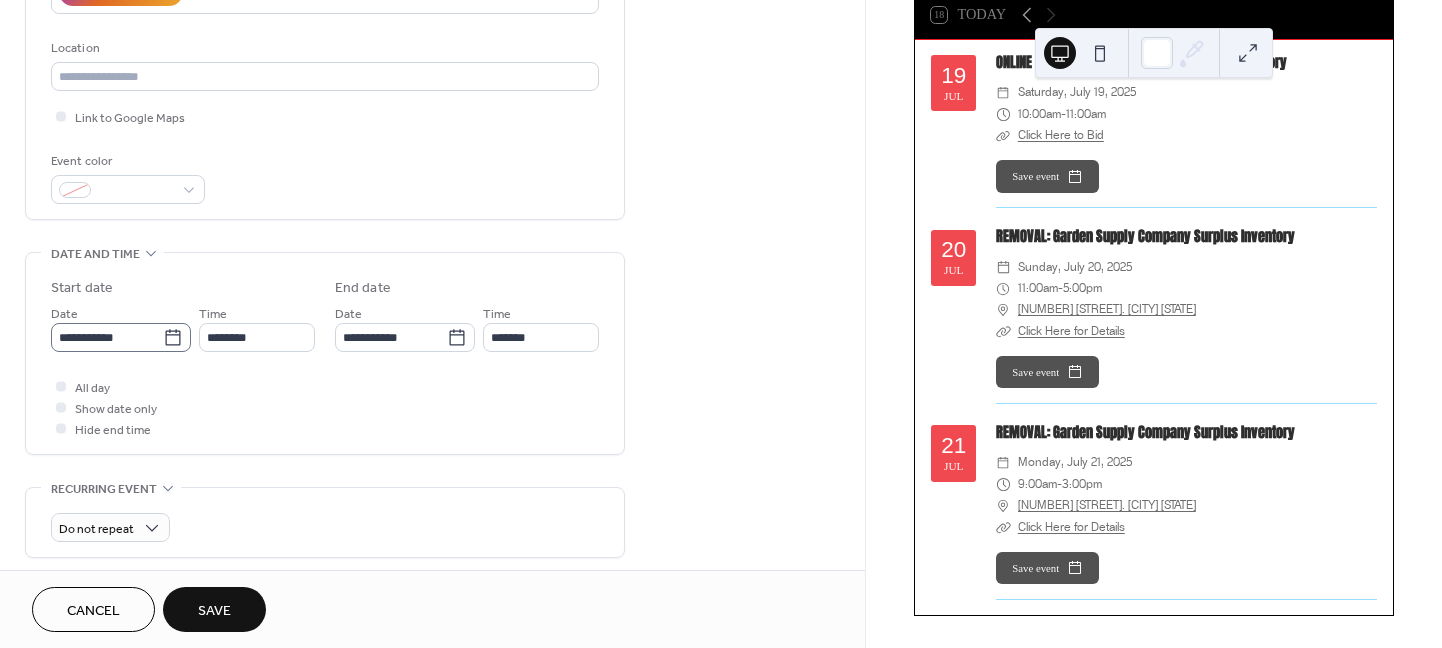 type on "**********" 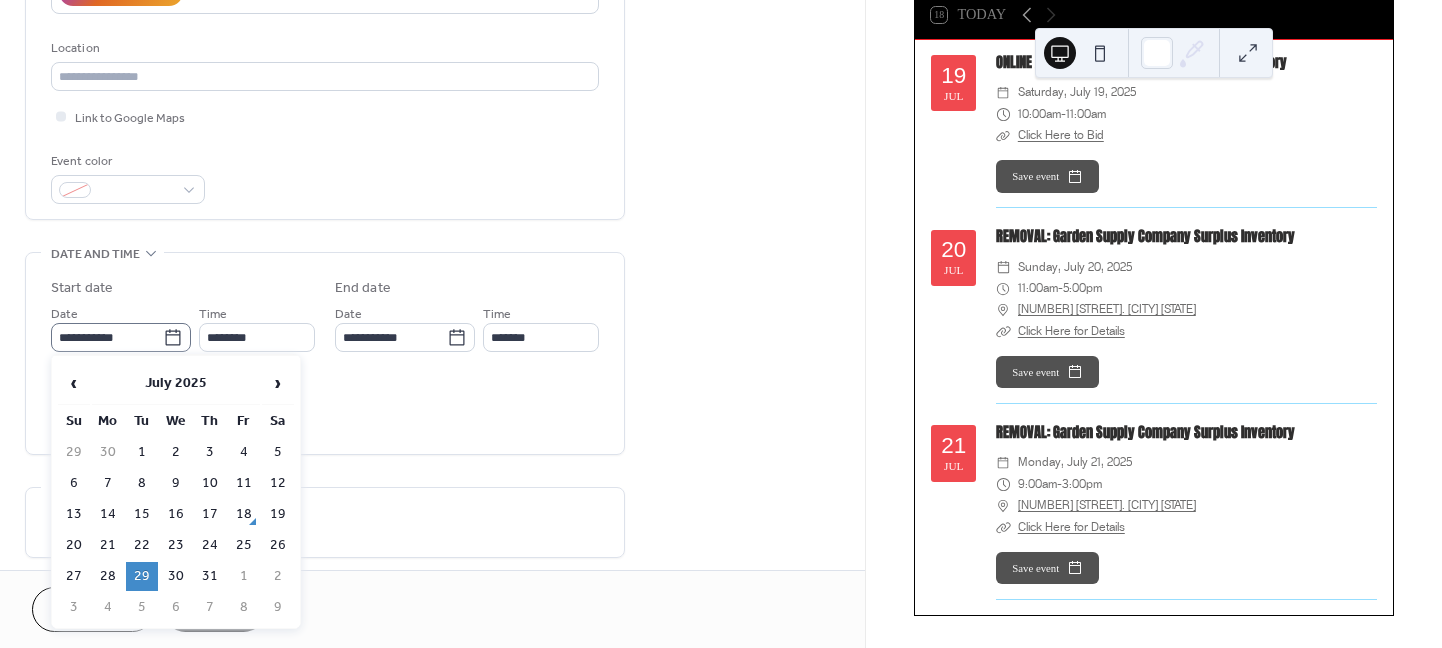 click 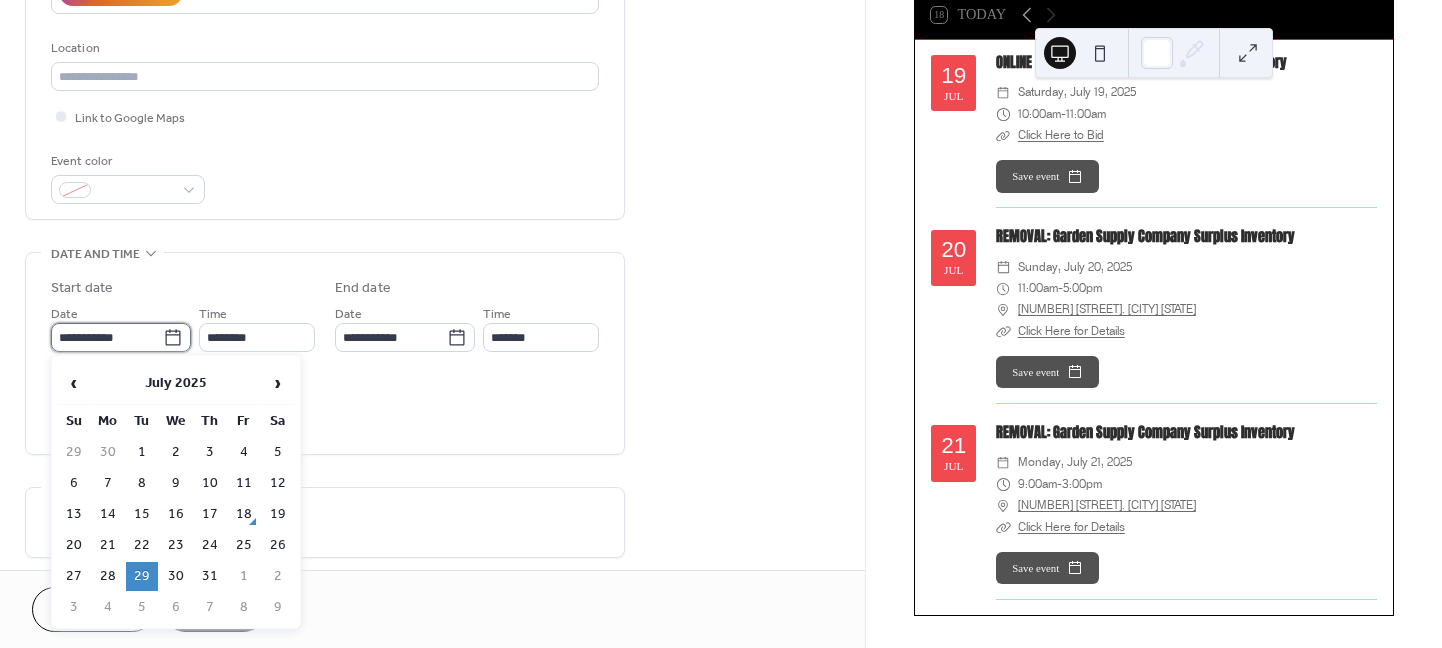 click on "**********" at bounding box center [107, 337] 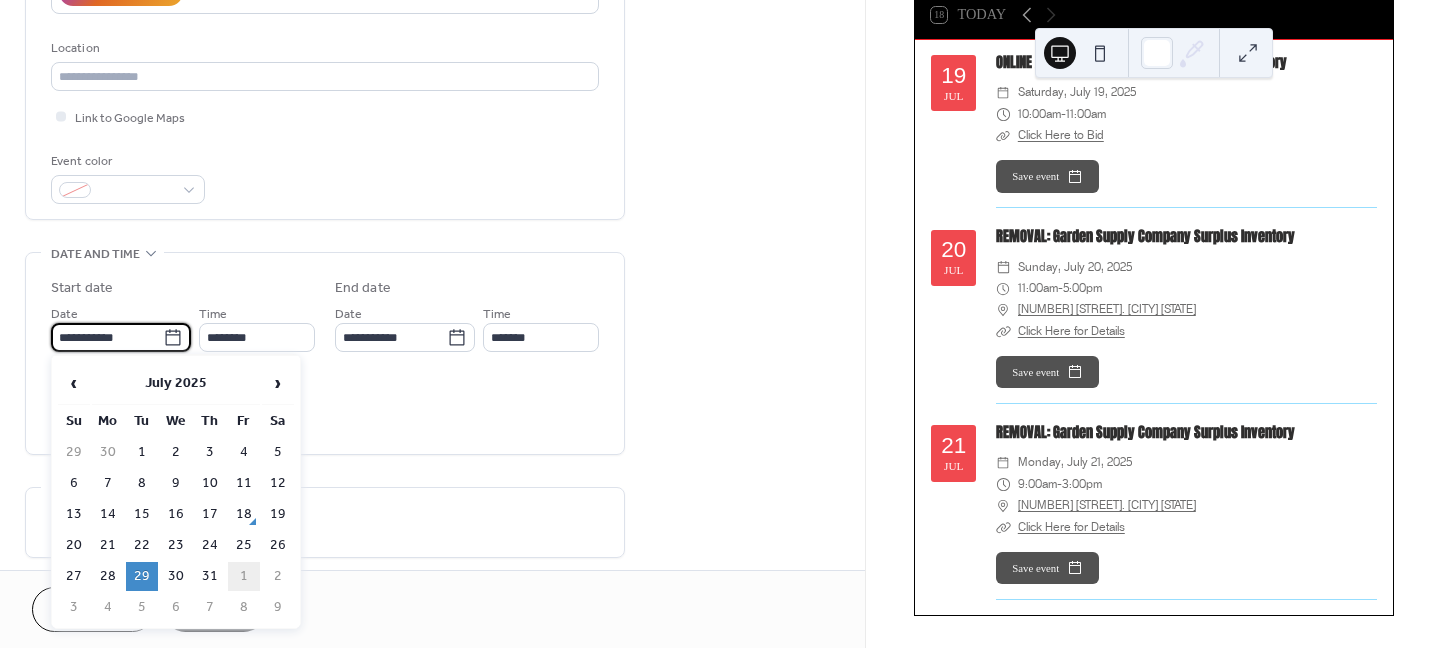 click on "1" at bounding box center [244, 576] 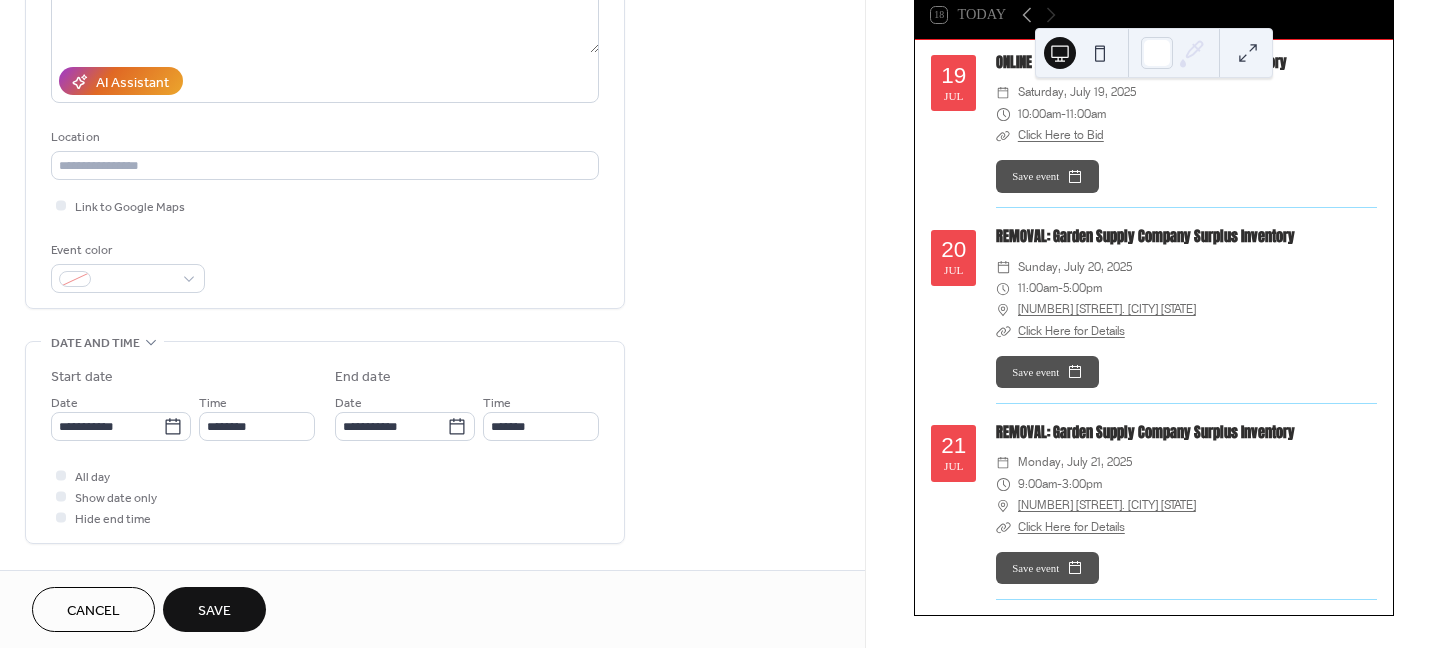 scroll, scrollTop: 300, scrollLeft: 0, axis: vertical 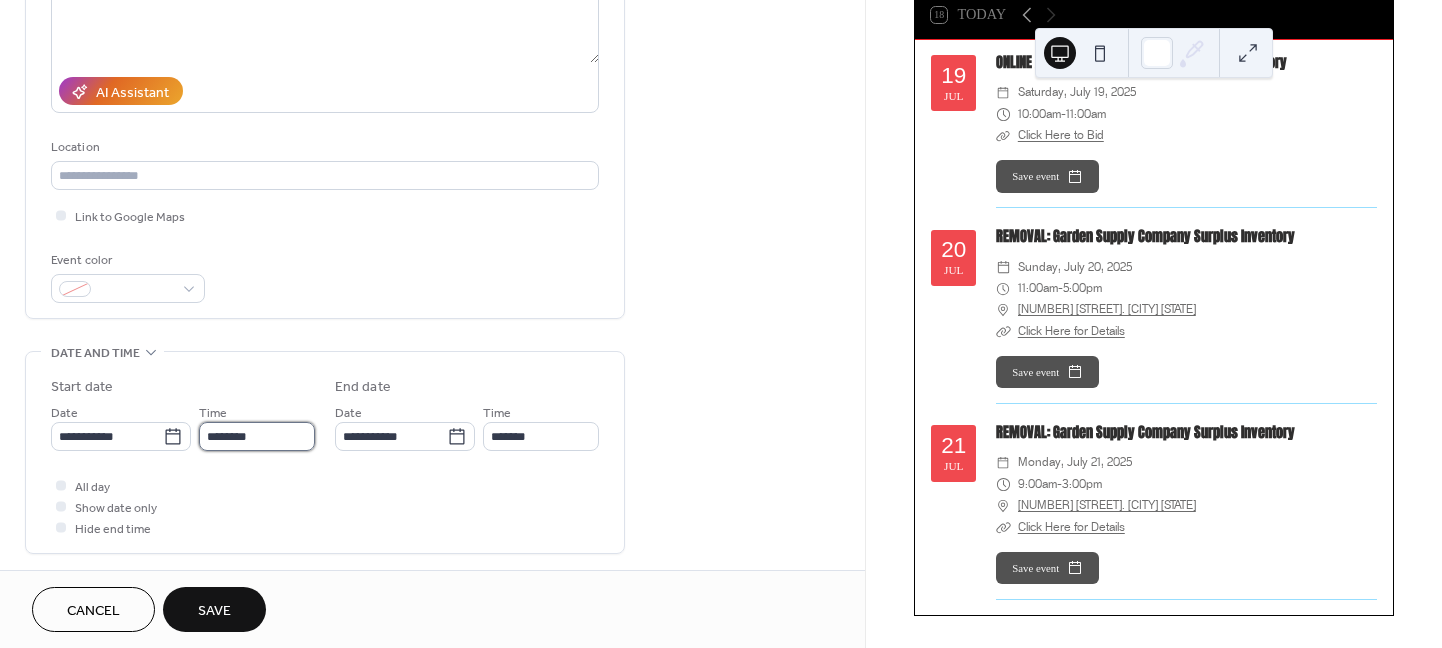 click on "********" at bounding box center [257, 436] 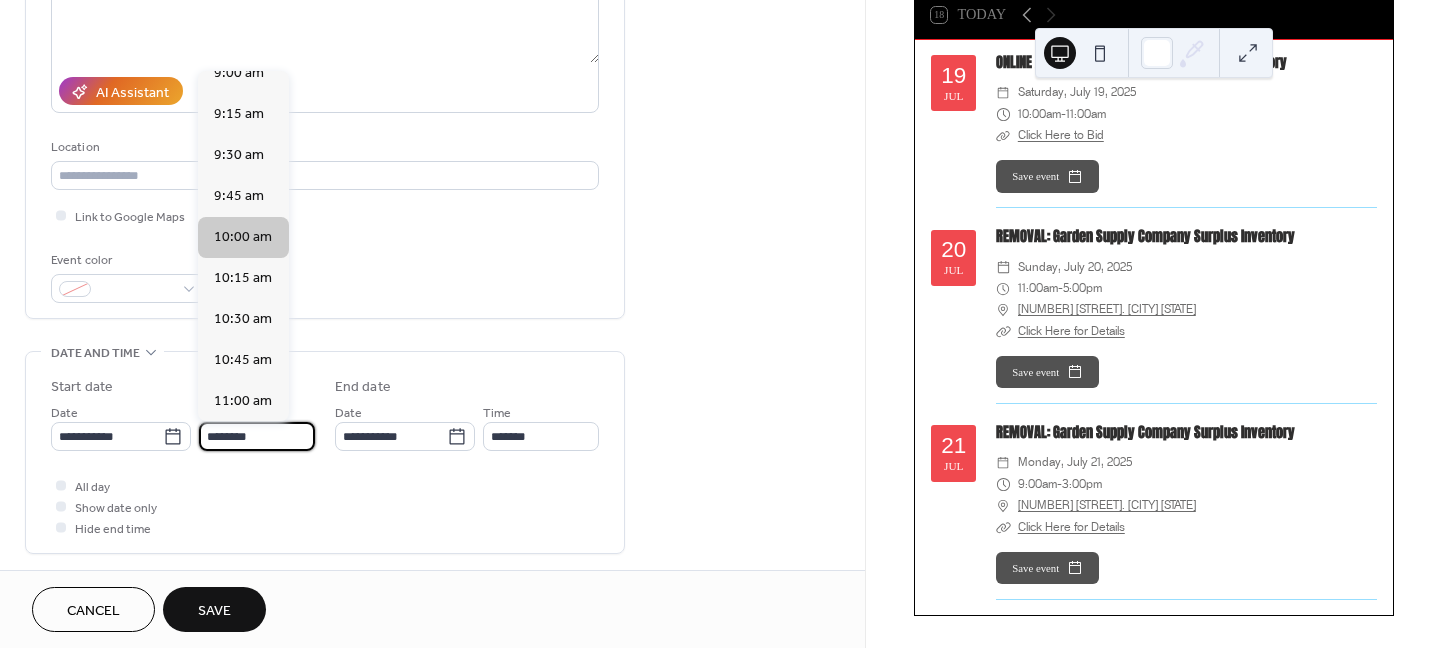 scroll, scrollTop: 1446, scrollLeft: 0, axis: vertical 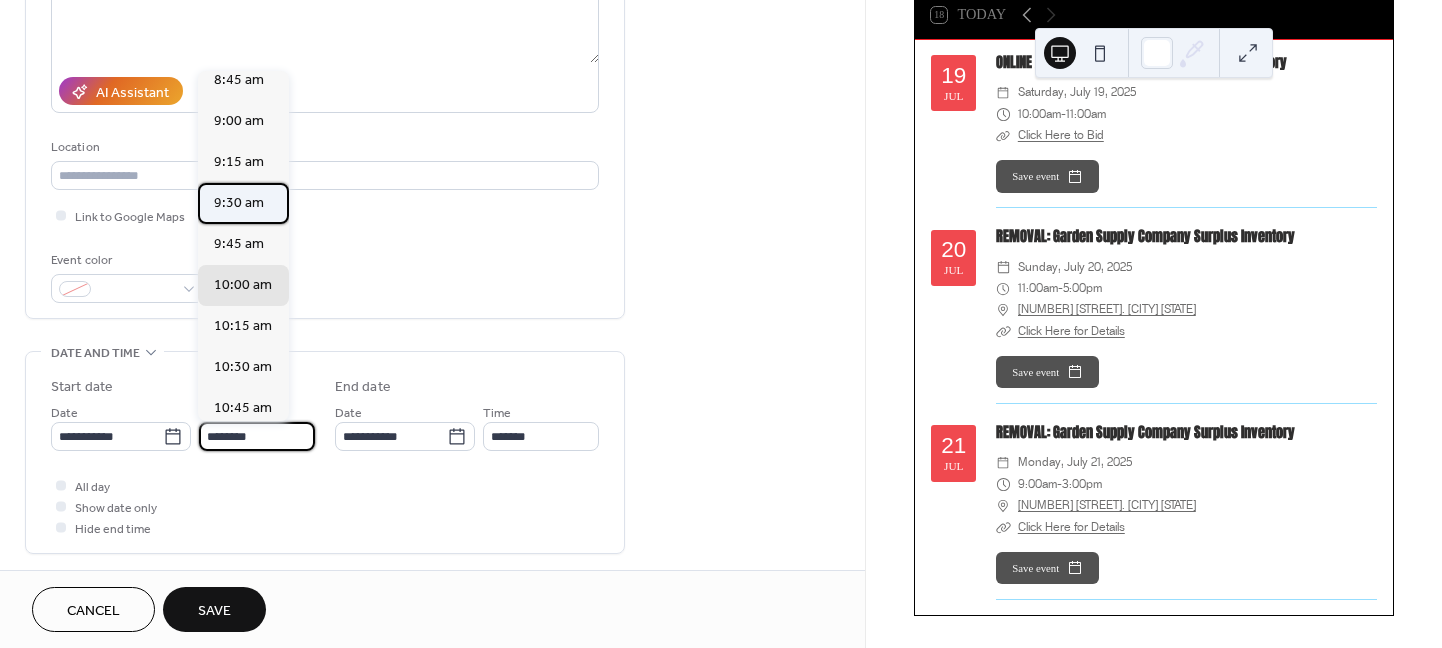 click on "9:30 am" at bounding box center (239, 203) 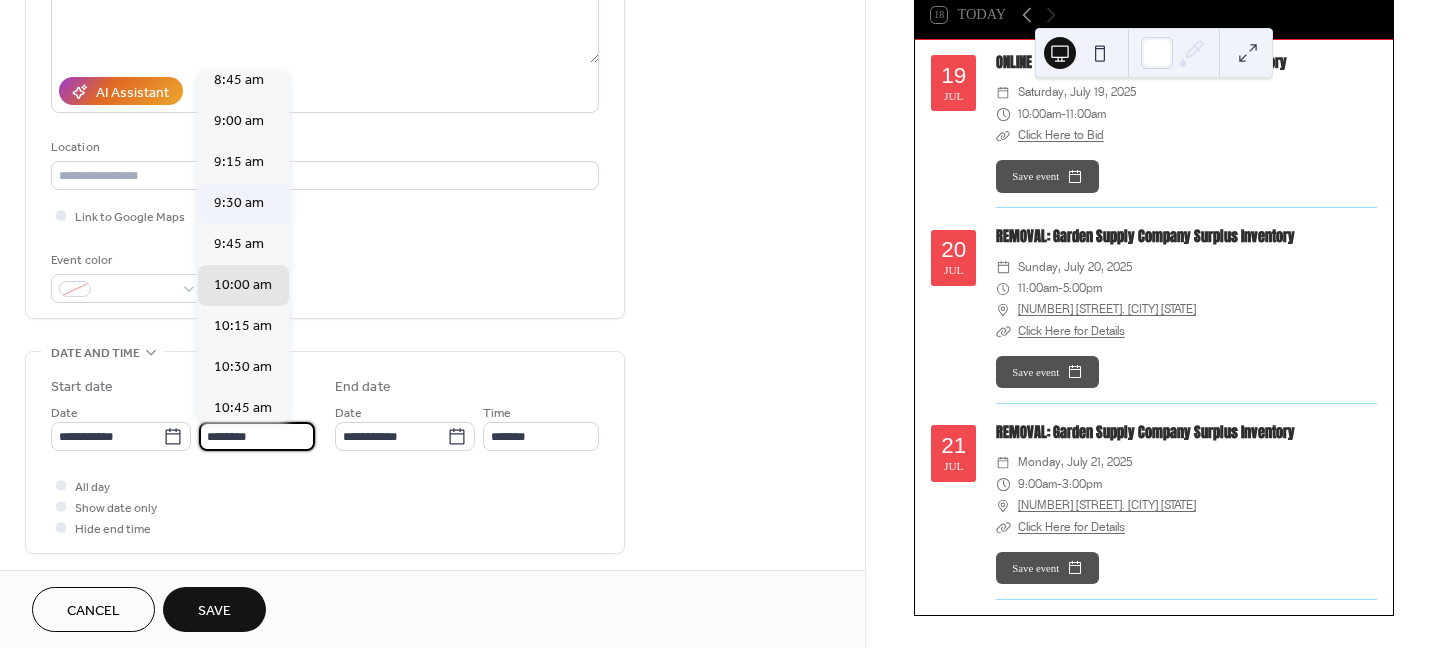 type on "*******" 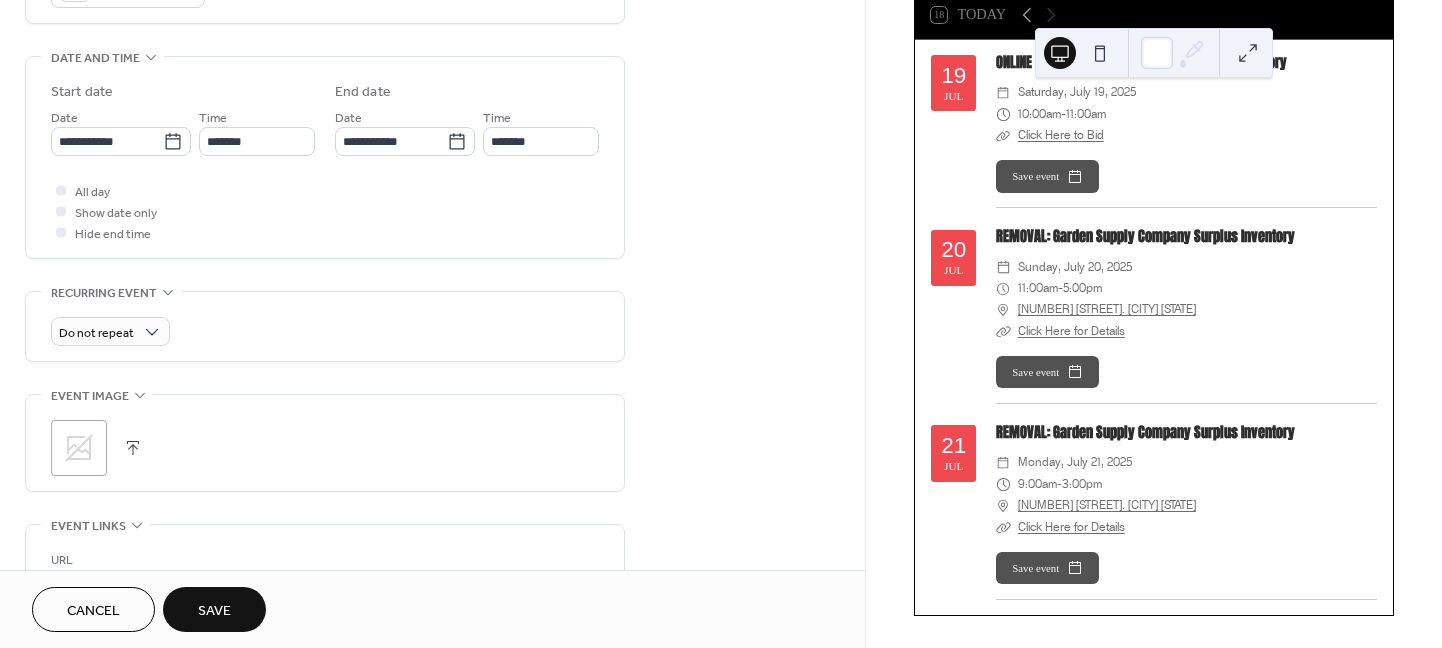 scroll, scrollTop: 600, scrollLeft: 0, axis: vertical 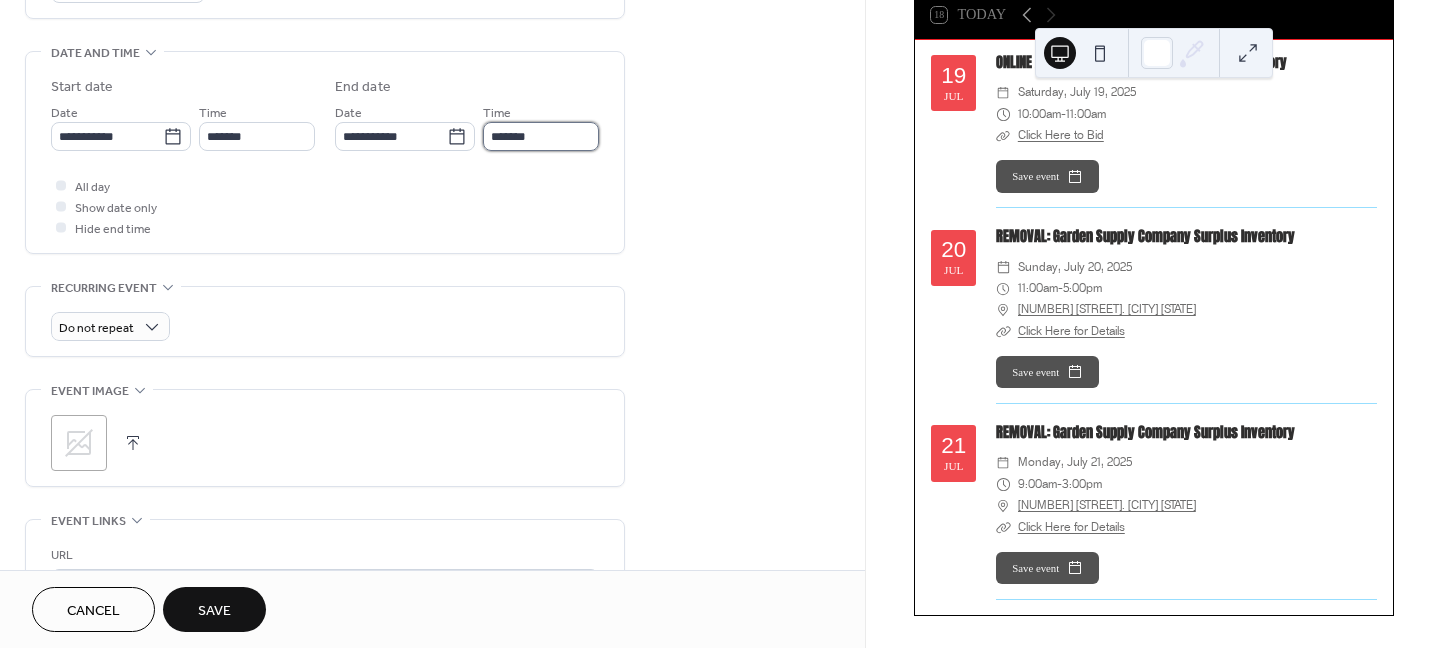 click on "*******" at bounding box center (541, 136) 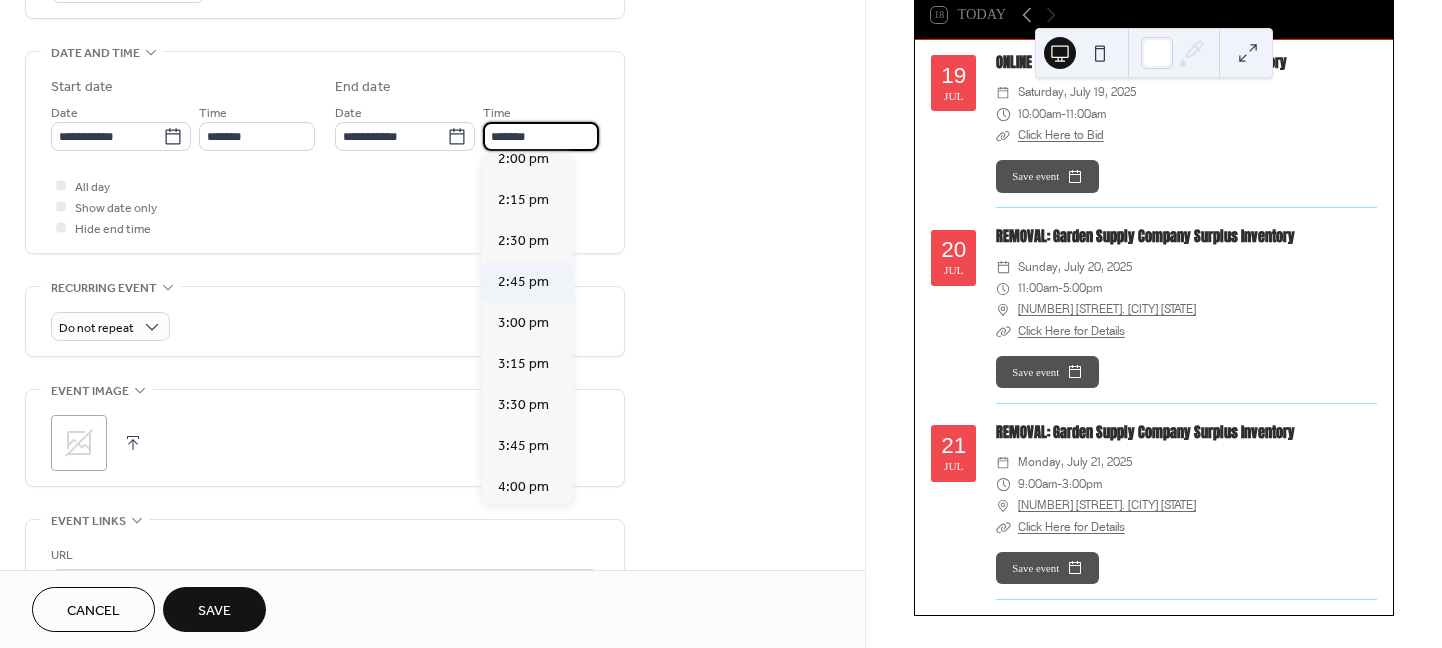 scroll, scrollTop: 717, scrollLeft: 0, axis: vertical 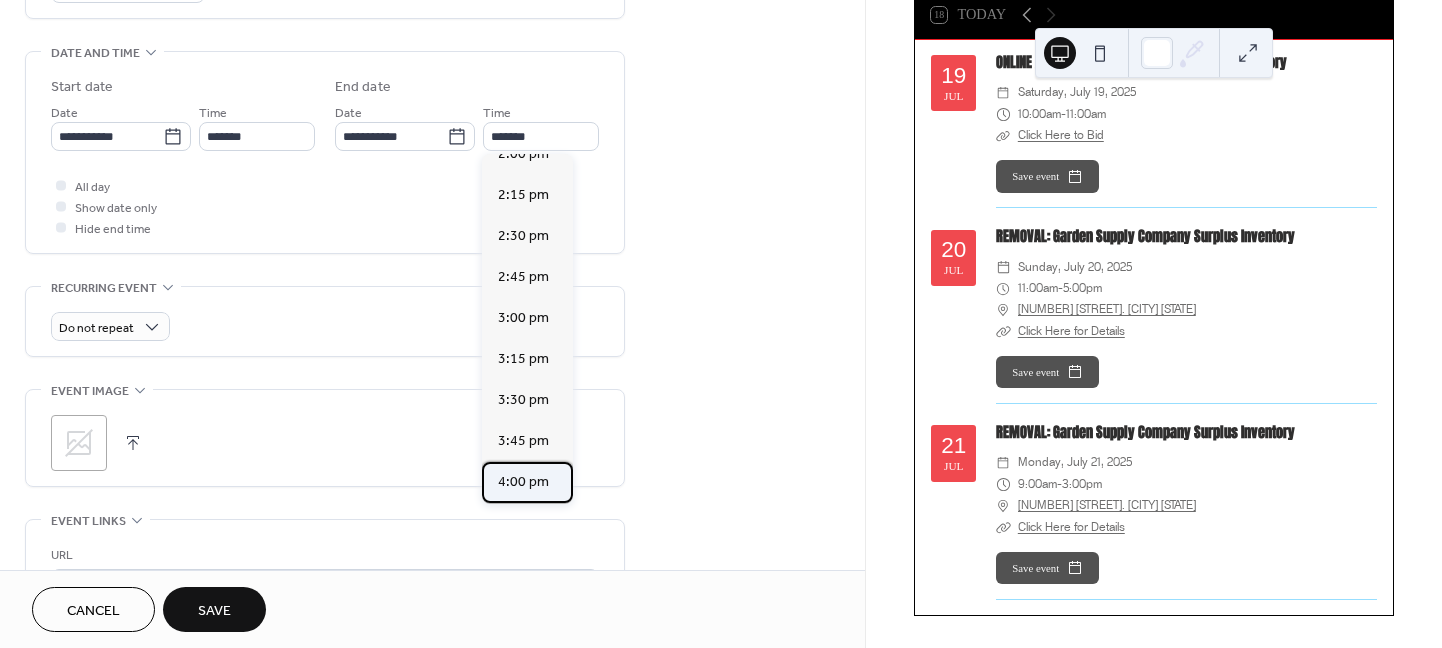 click on "4:00 pm" at bounding box center (523, 482) 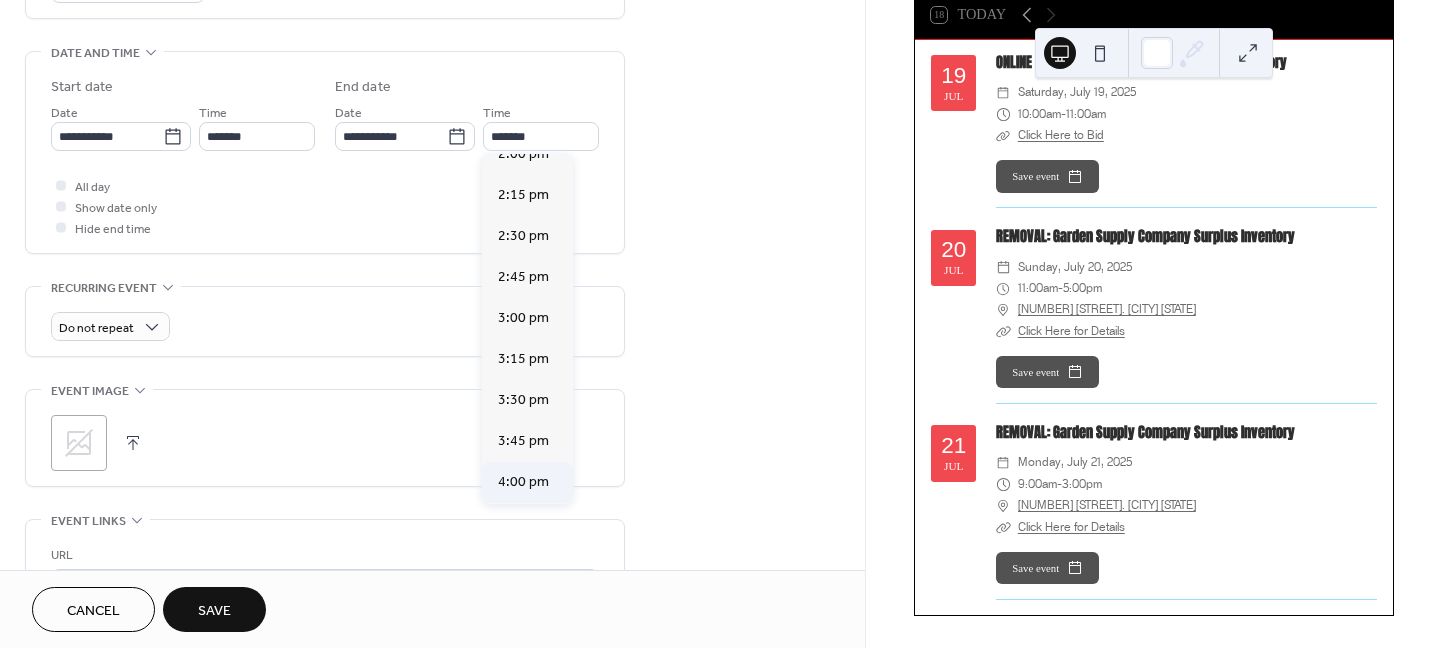 type on "*******" 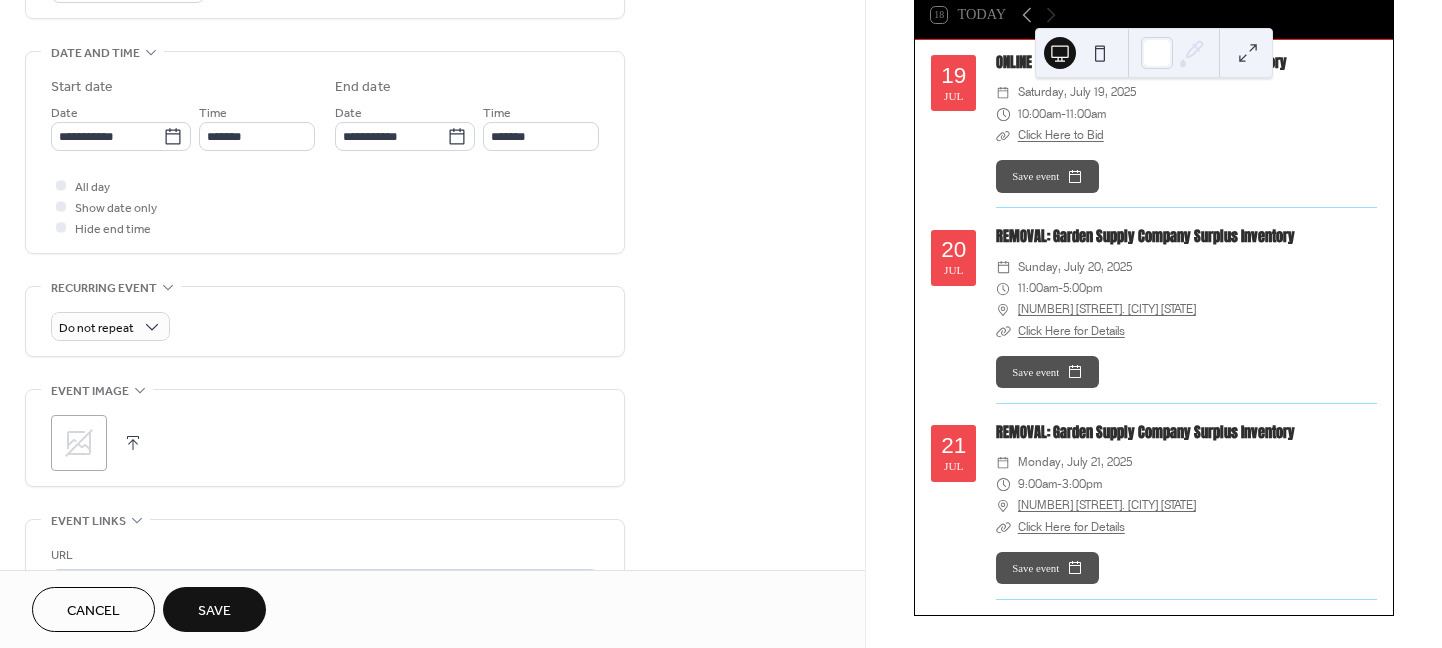 click on "Save" at bounding box center (214, 611) 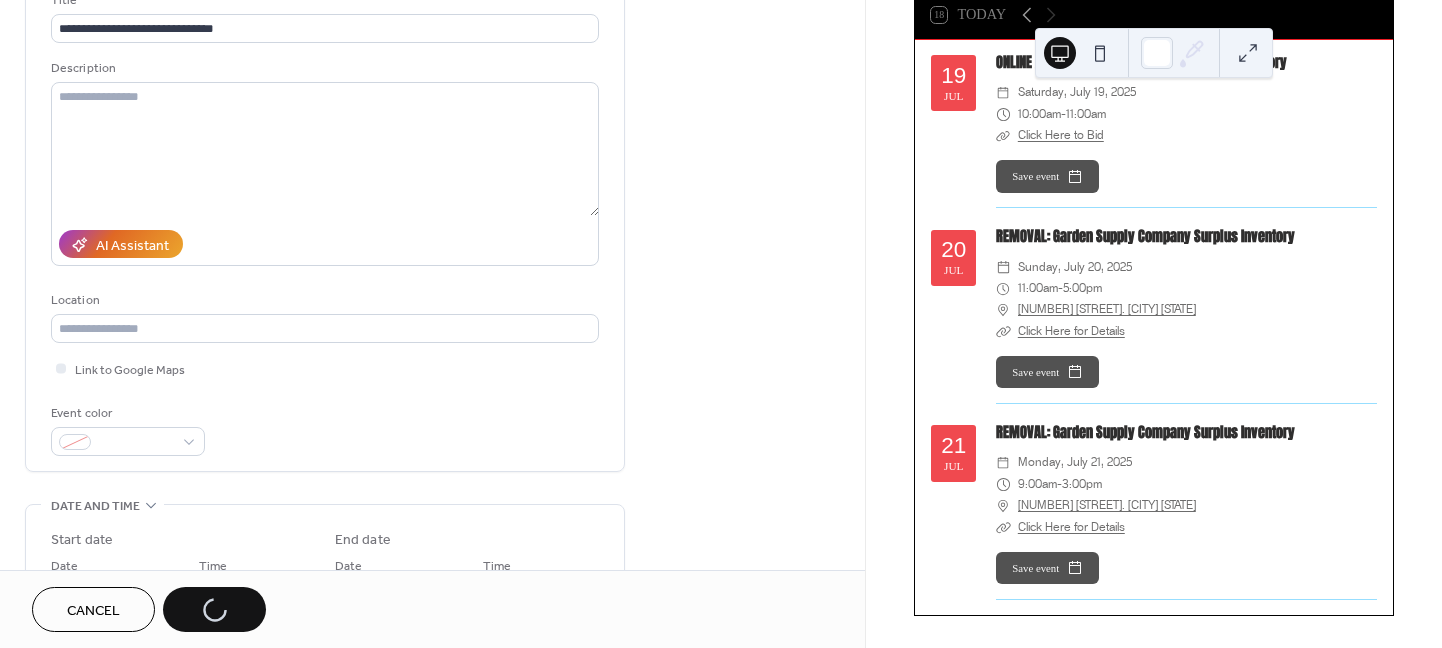 scroll, scrollTop: 99, scrollLeft: 0, axis: vertical 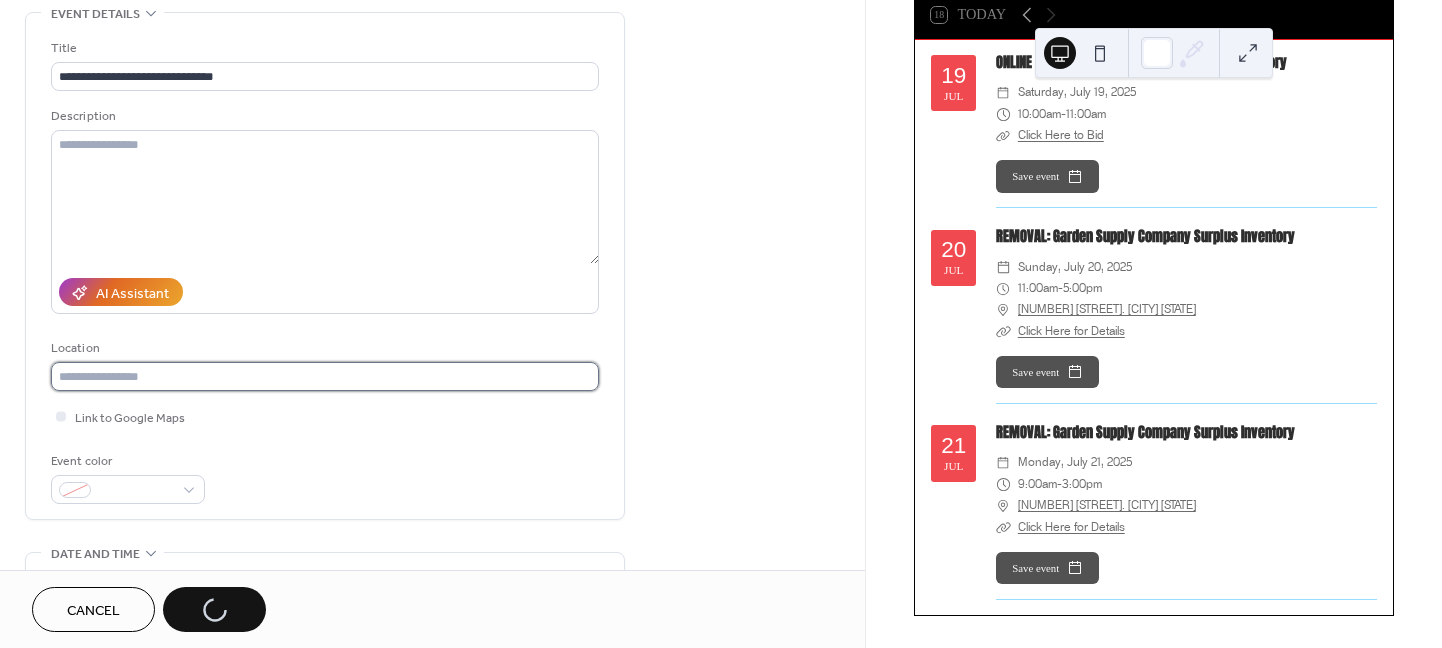 click at bounding box center [325, 376] 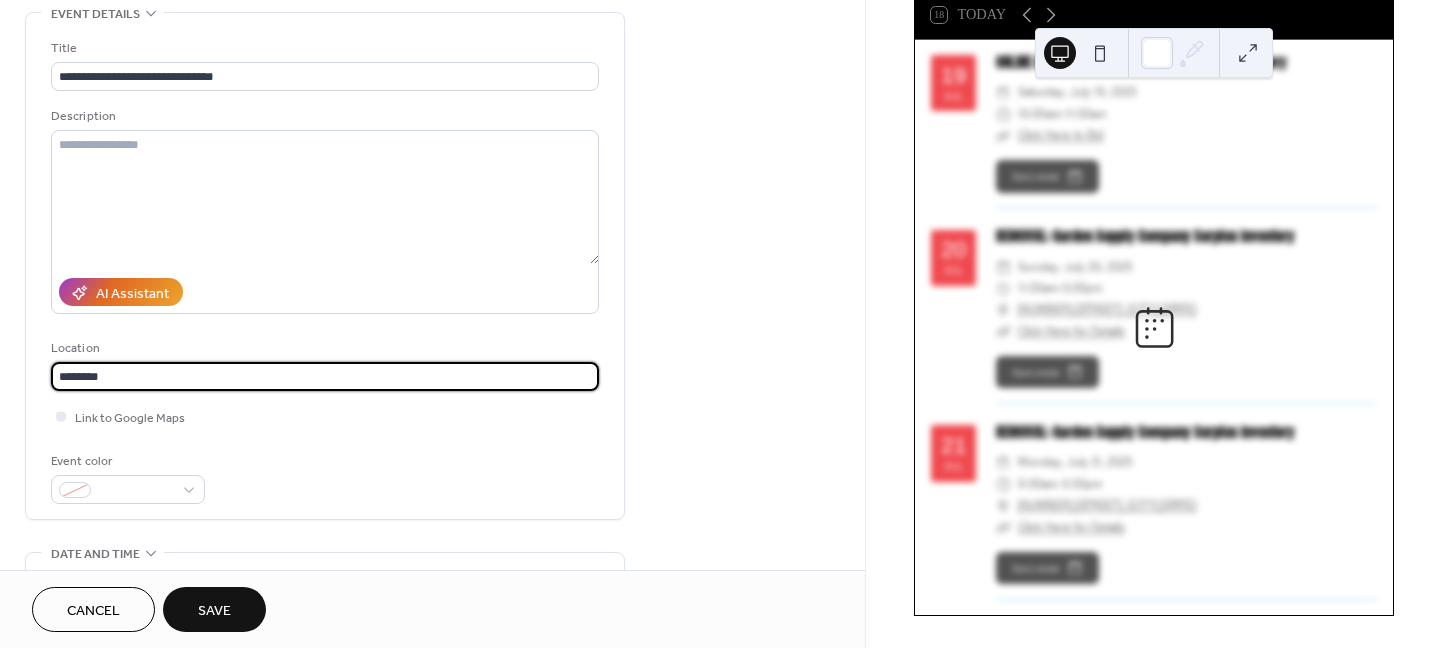 type on "*********" 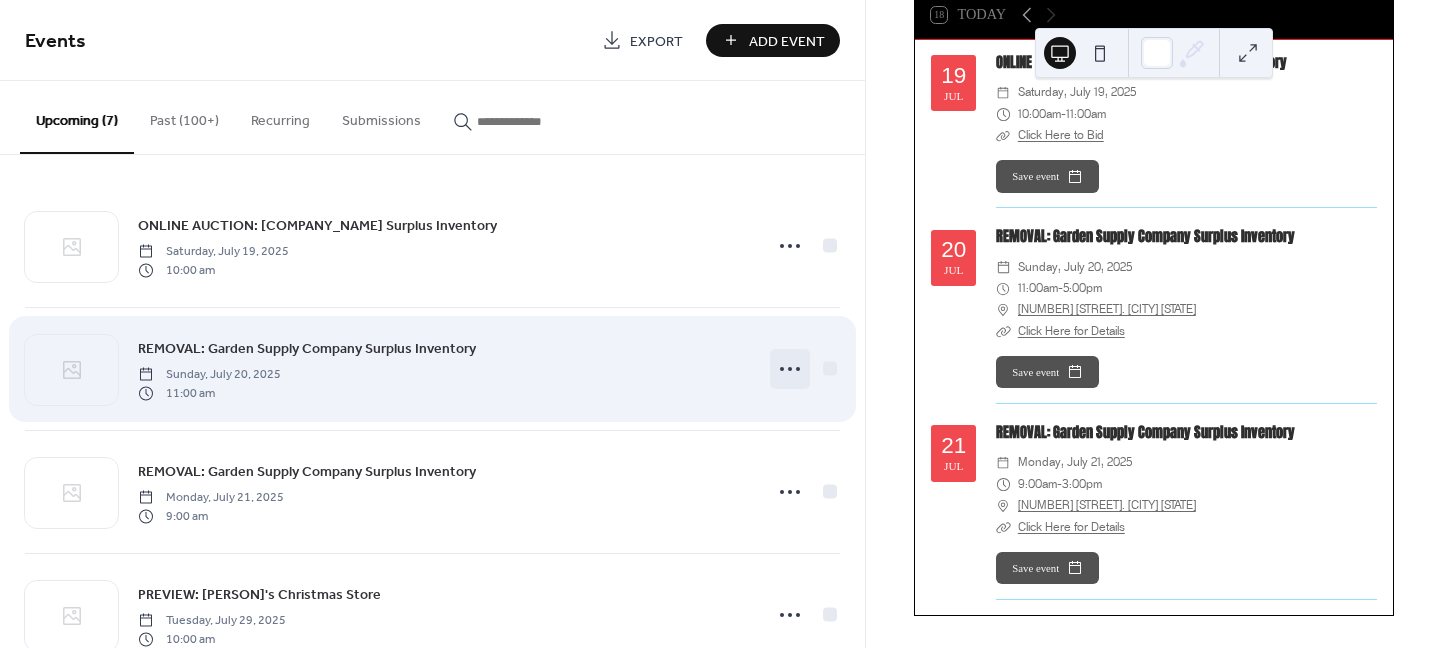 click 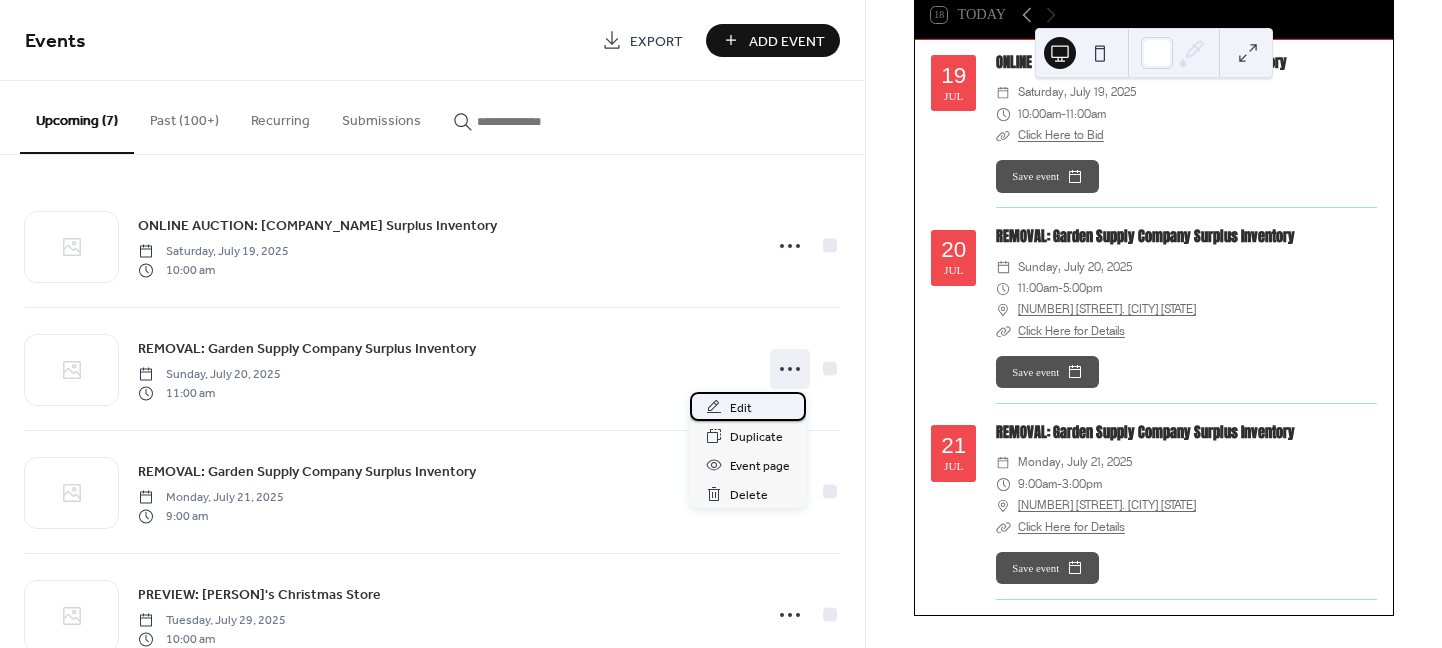 click on "Edit" at bounding box center (748, 406) 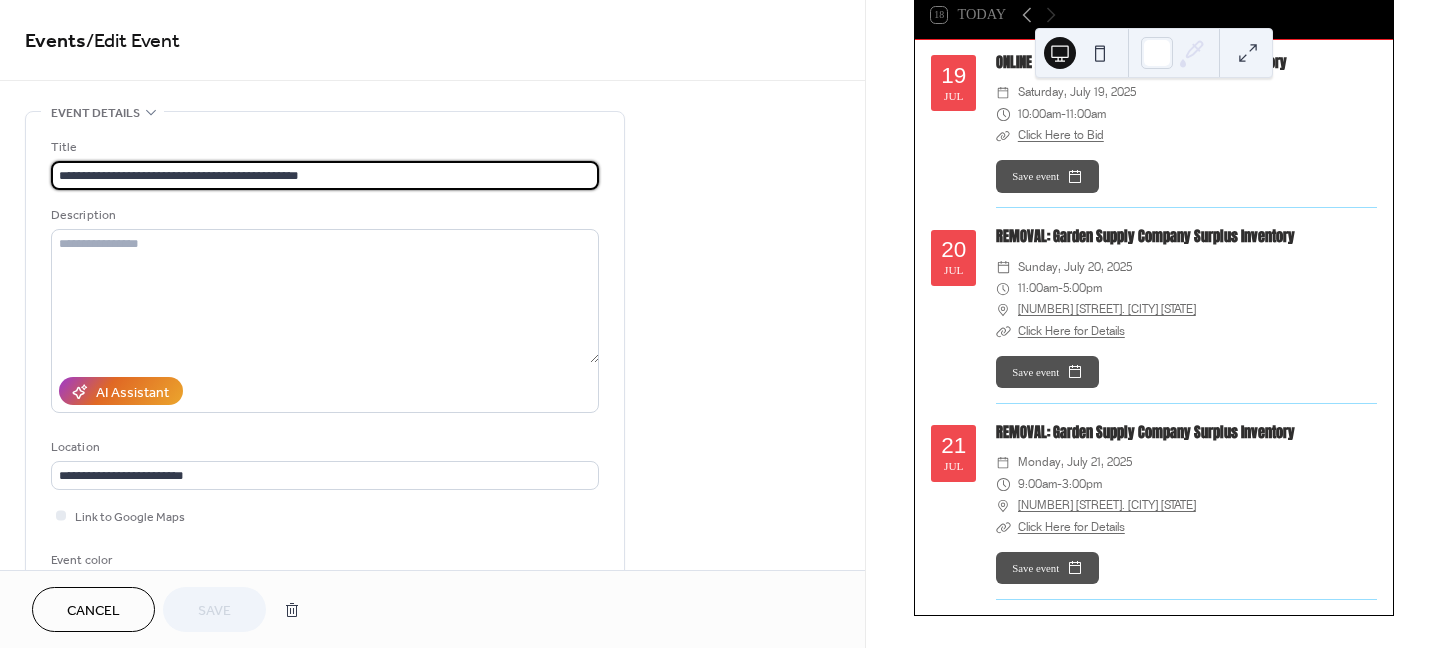 scroll, scrollTop: 0, scrollLeft: 0, axis: both 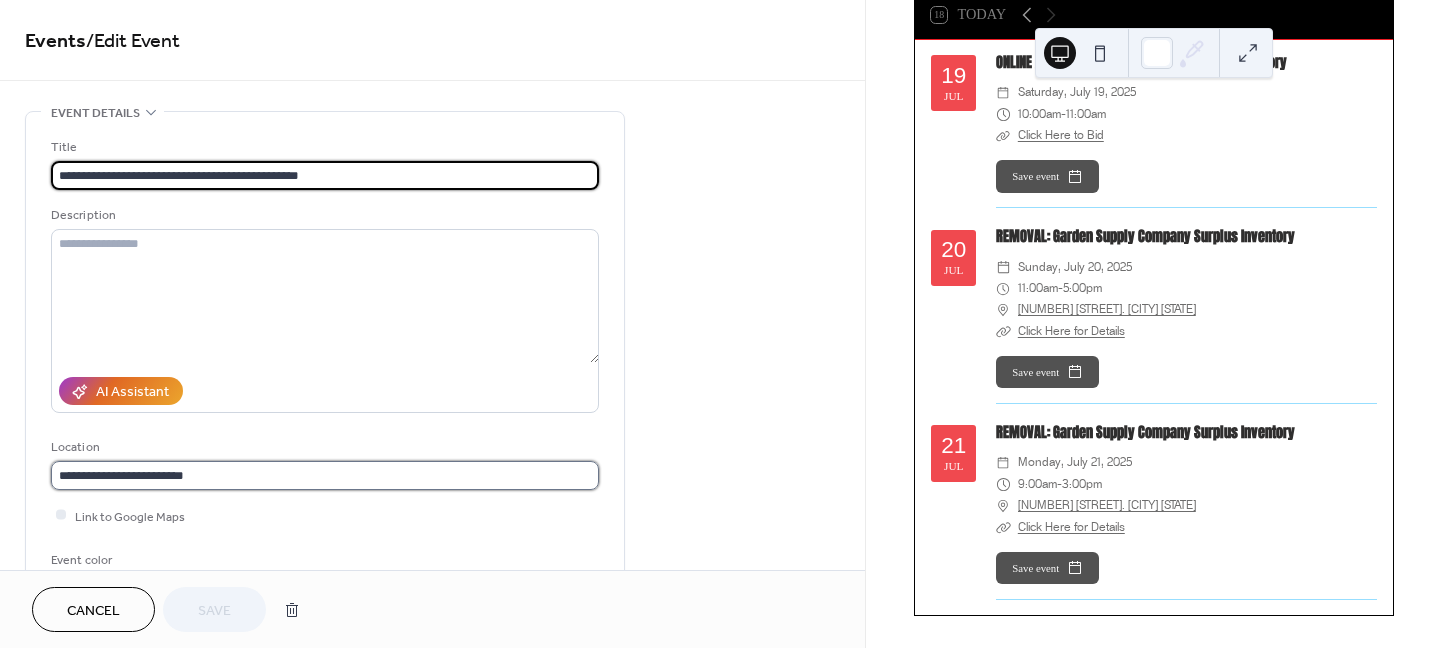 click on "**********" at bounding box center [325, 475] 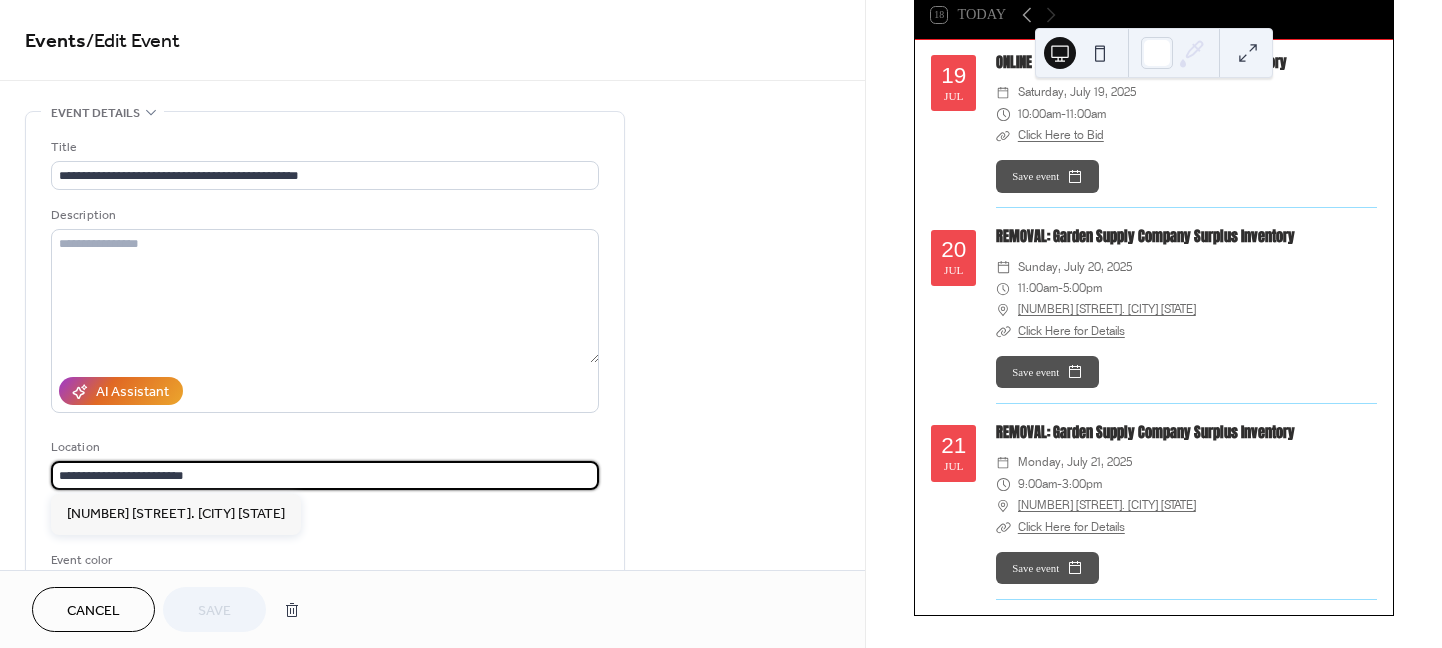 click on "**********" at bounding box center (325, 475) 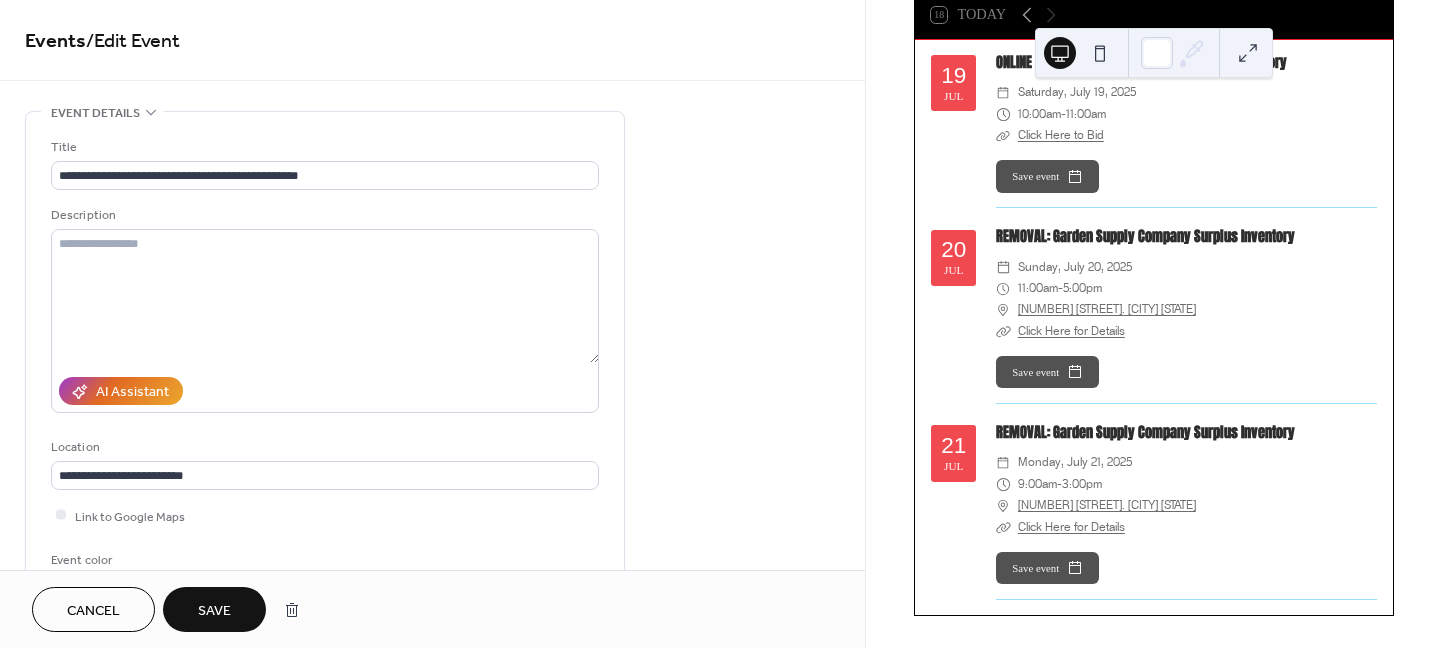 click on "Cancel" at bounding box center [93, 611] 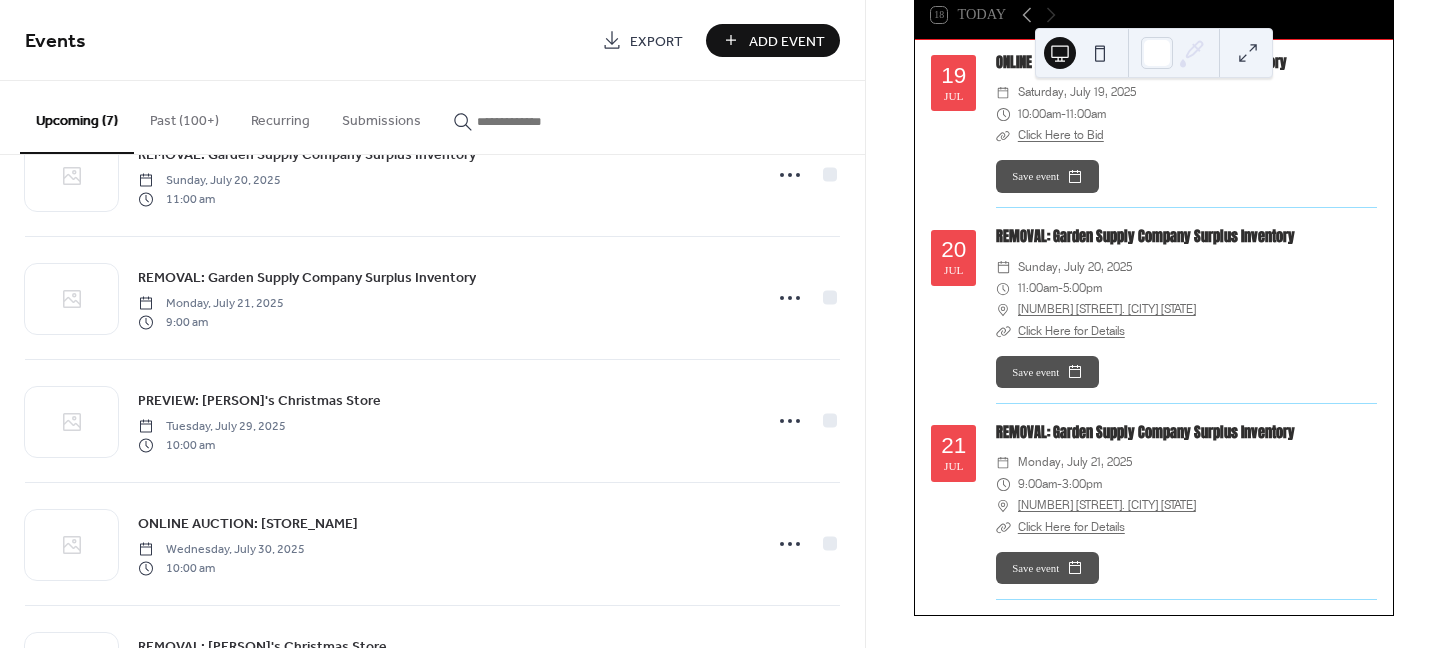 scroll, scrollTop: 199, scrollLeft: 0, axis: vertical 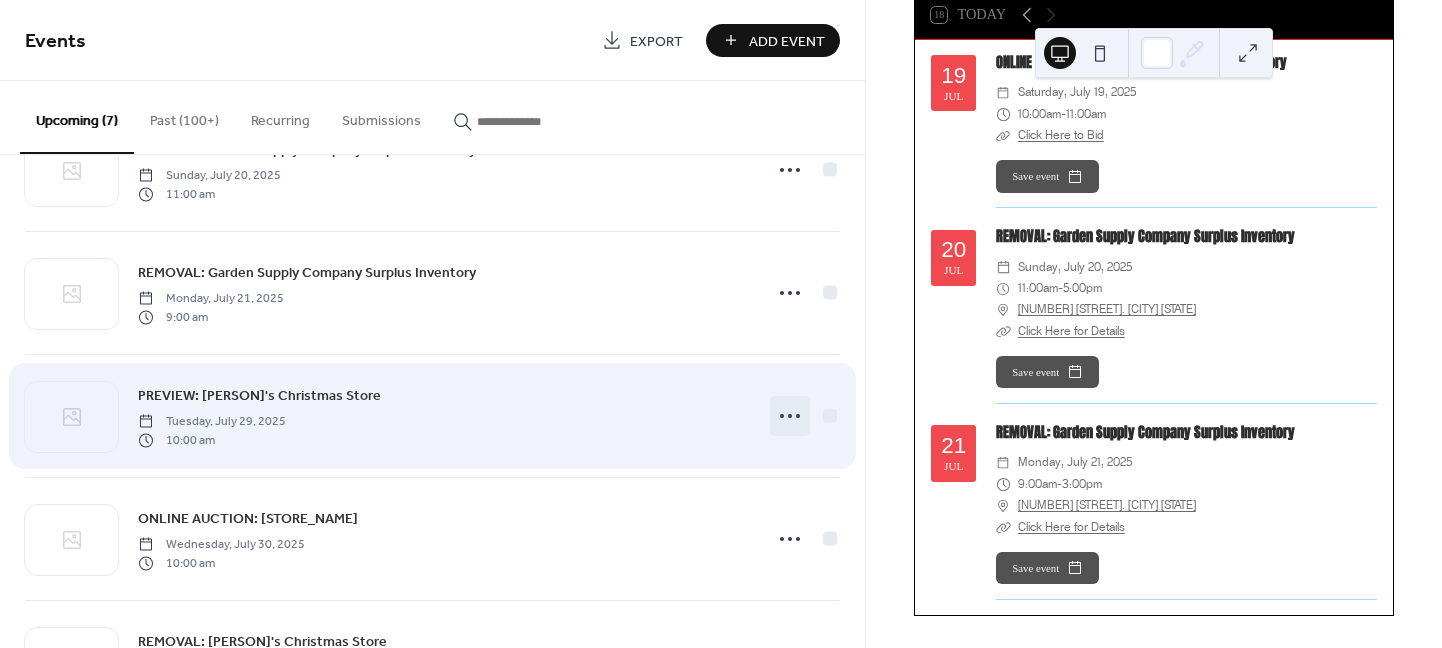 click 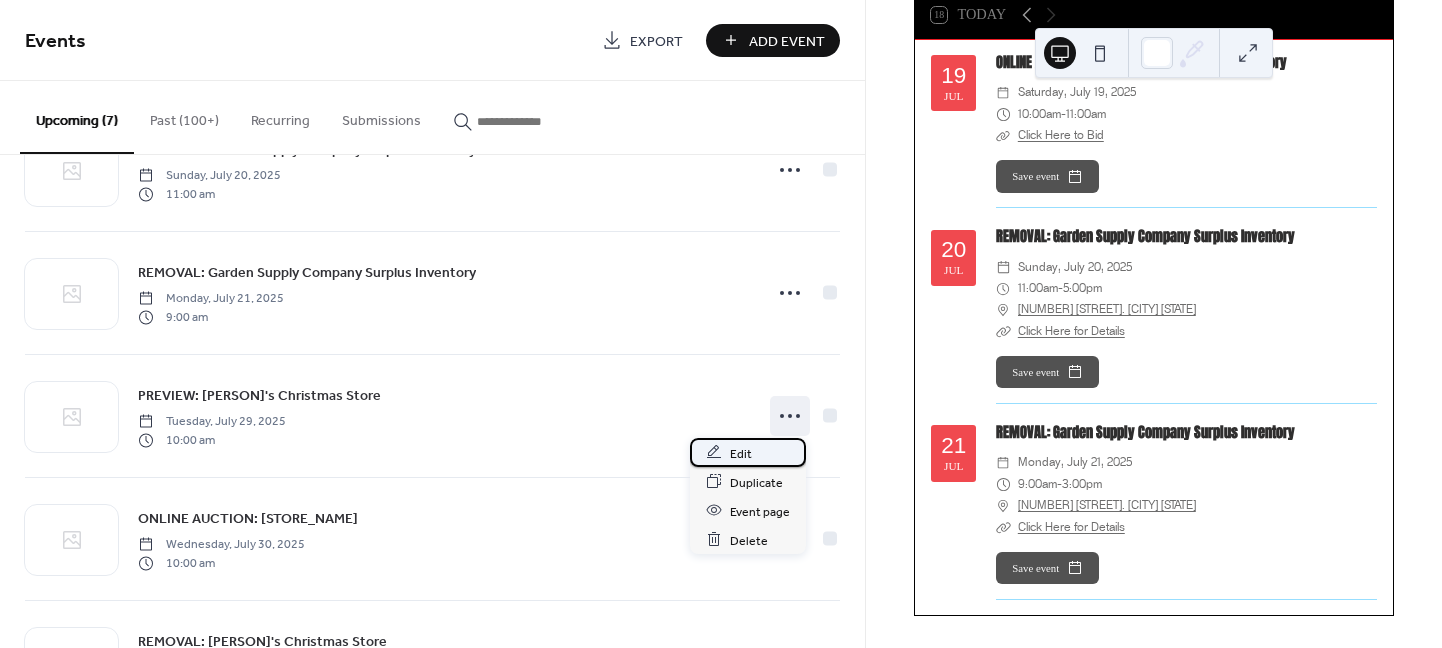 click on "Edit" at bounding box center [748, 452] 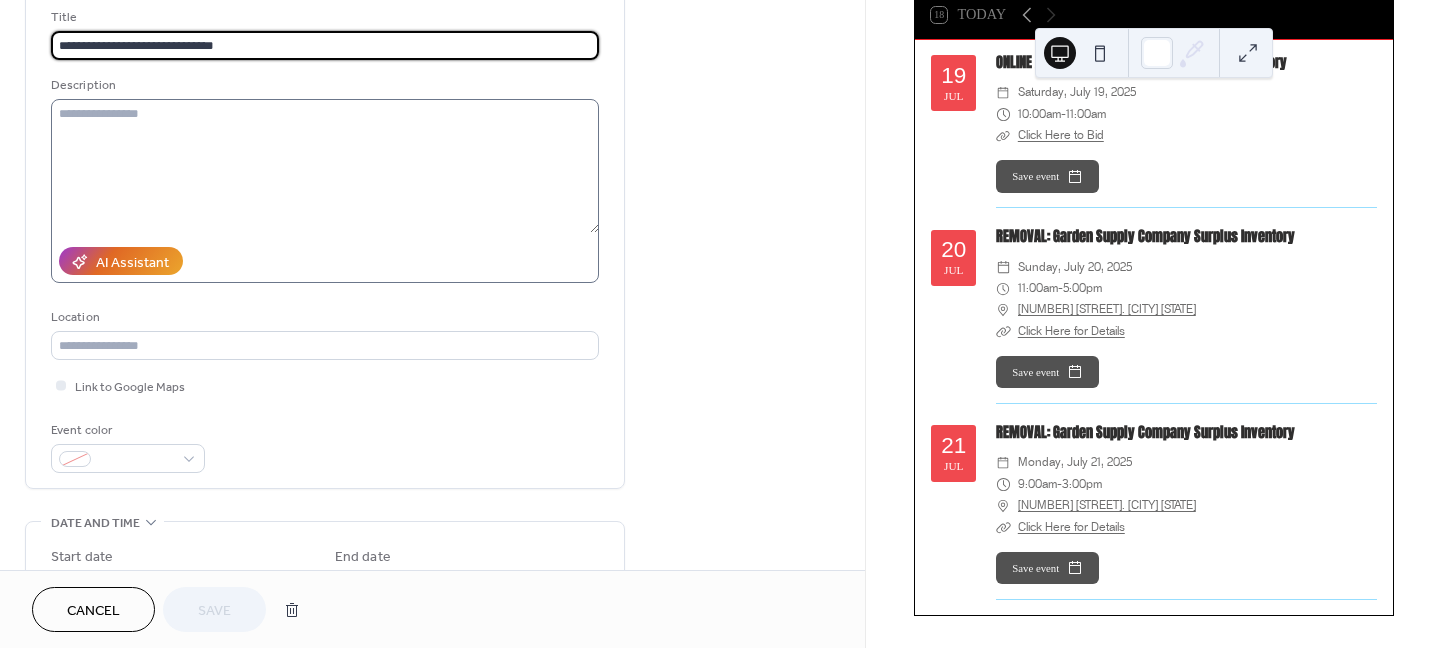 scroll, scrollTop: 199, scrollLeft: 0, axis: vertical 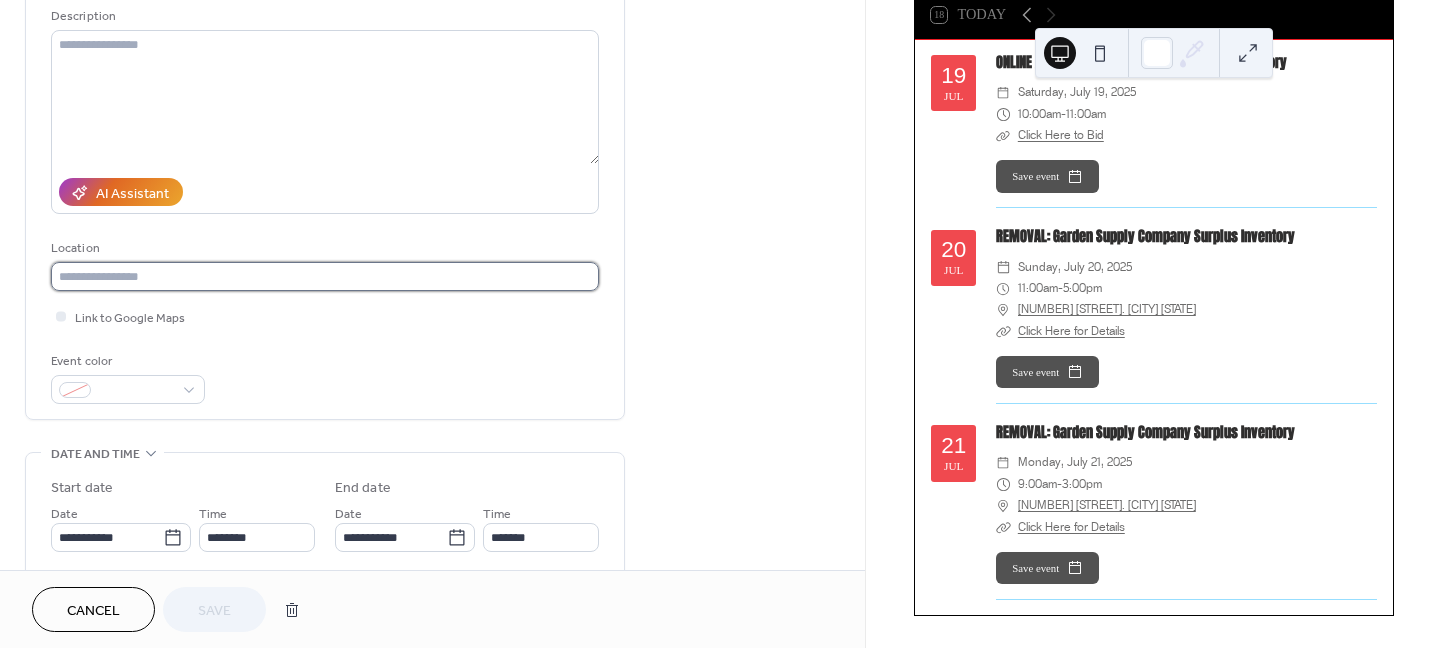 click at bounding box center (325, 276) 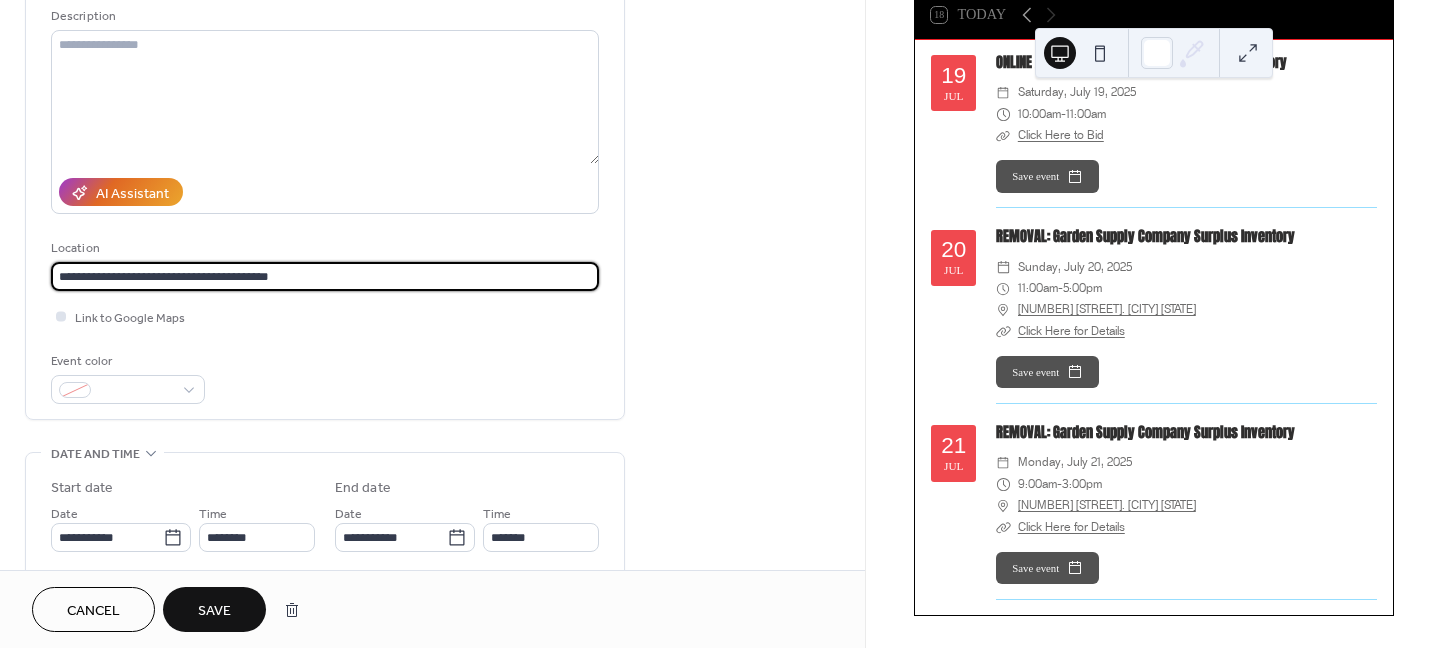 type on "**********" 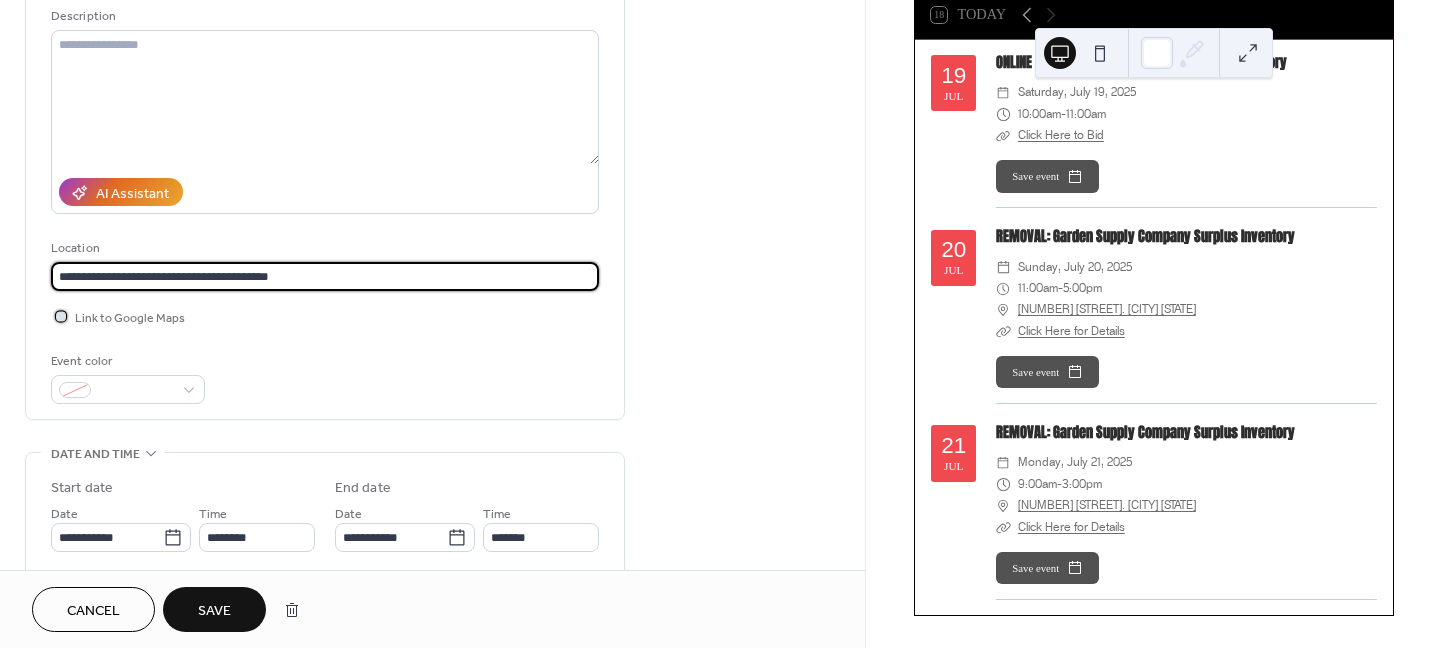 click at bounding box center (61, 316) 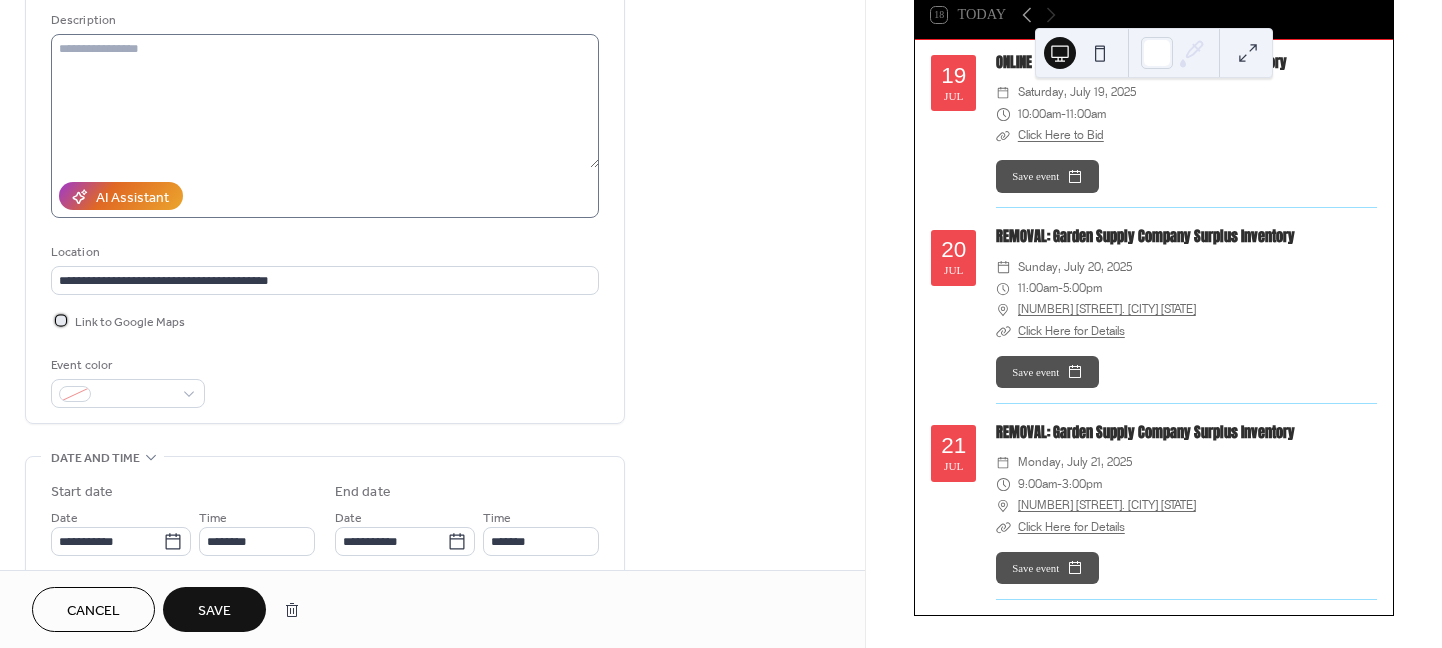 scroll, scrollTop: 199, scrollLeft: 0, axis: vertical 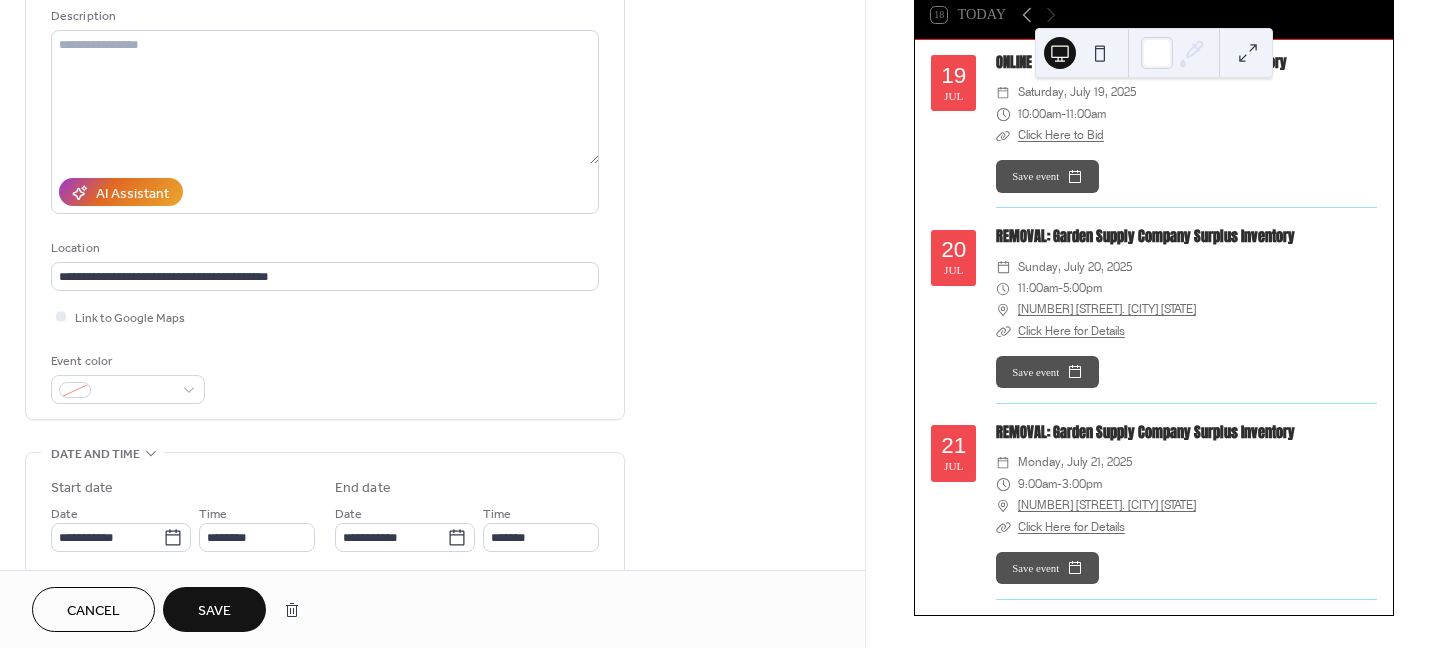 click on "Save" at bounding box center [214, 611] 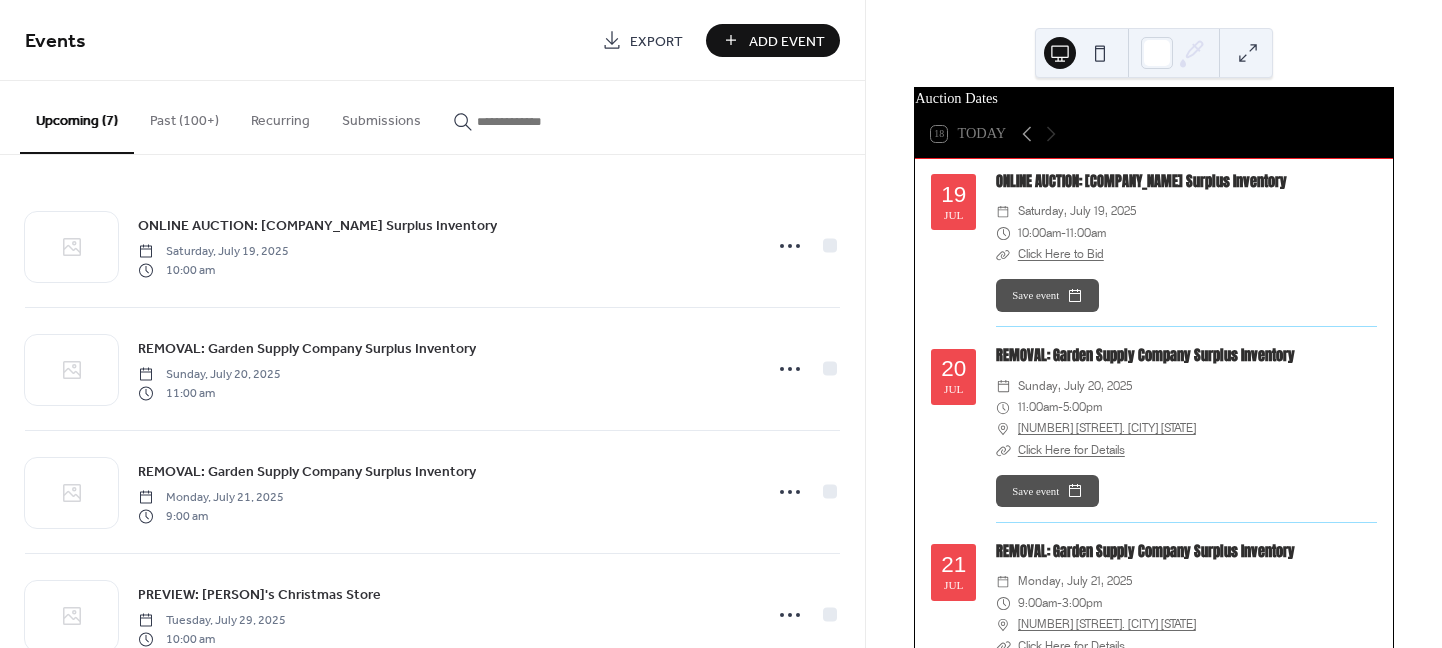 scroll, scrollTop: 0, scrollLeft: 0, axis: both 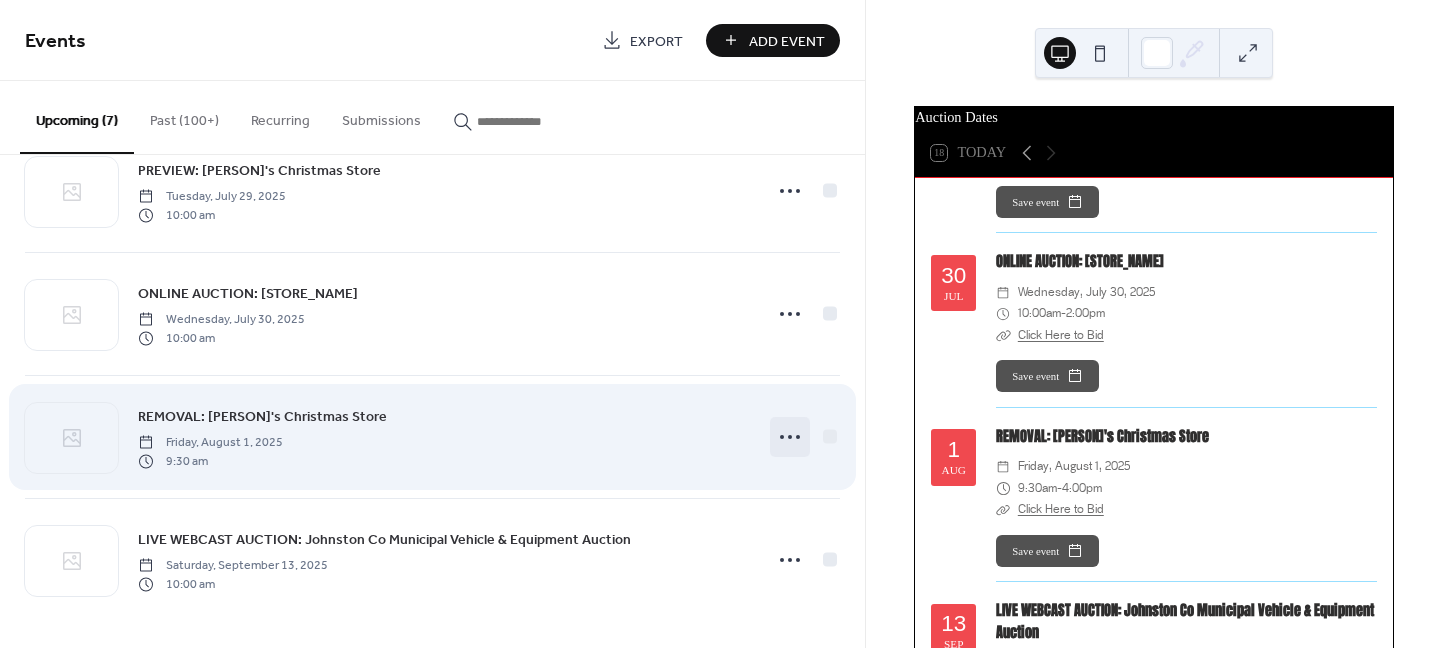 click 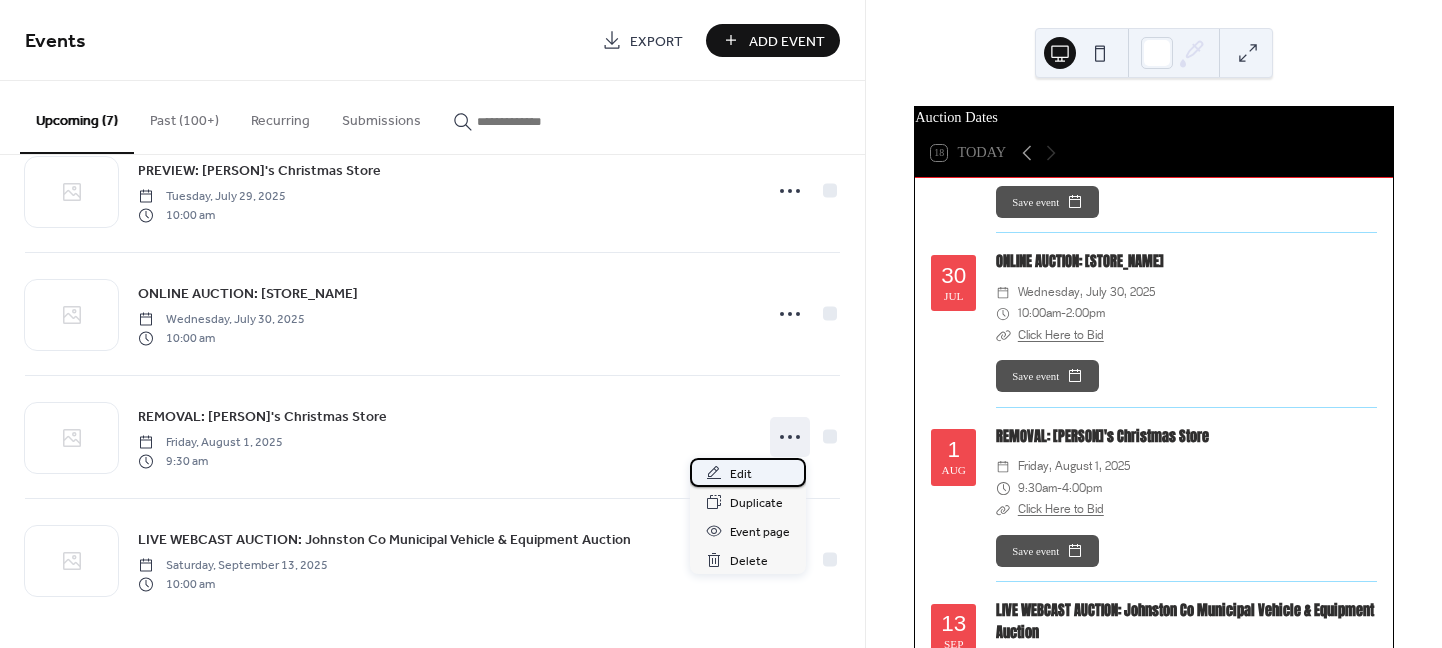 click on "Edit" at bounding box center (741, 474) 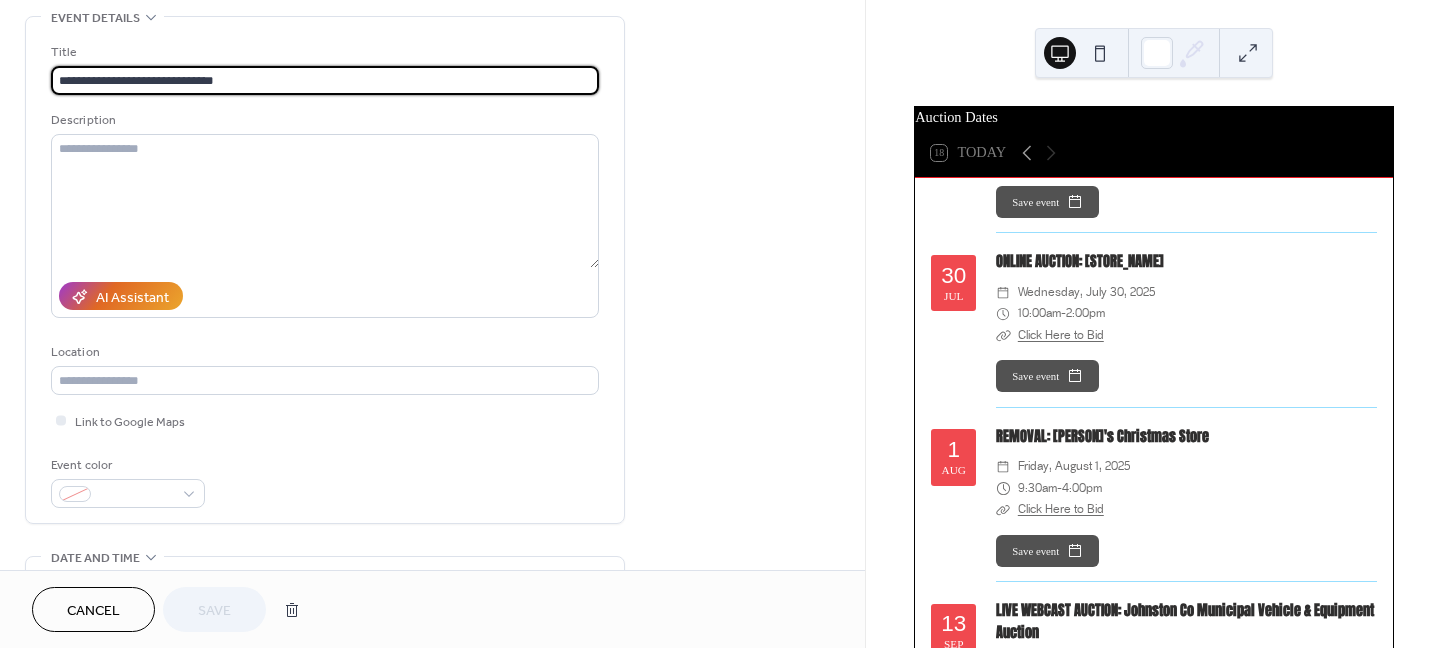 scroll, scrollTop: 99, scrollLeft: 0, axis: vertical 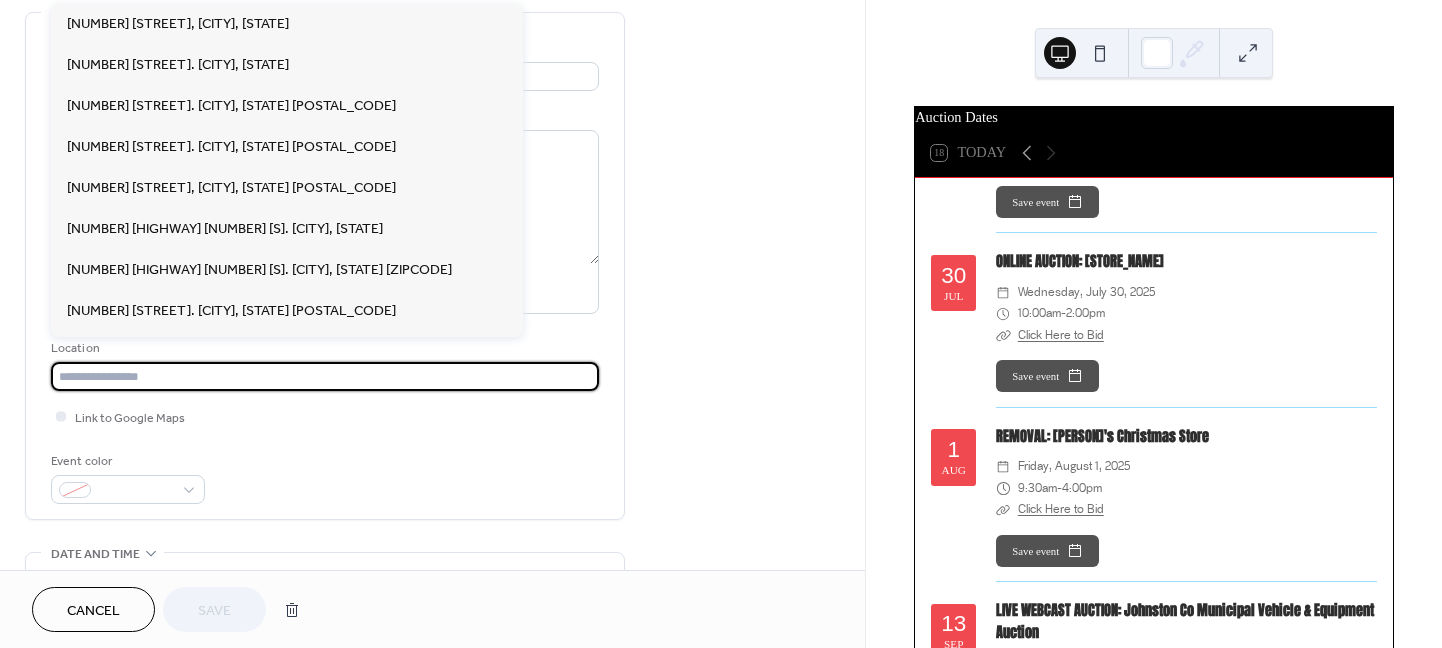 click at bounding box center (325, 376) 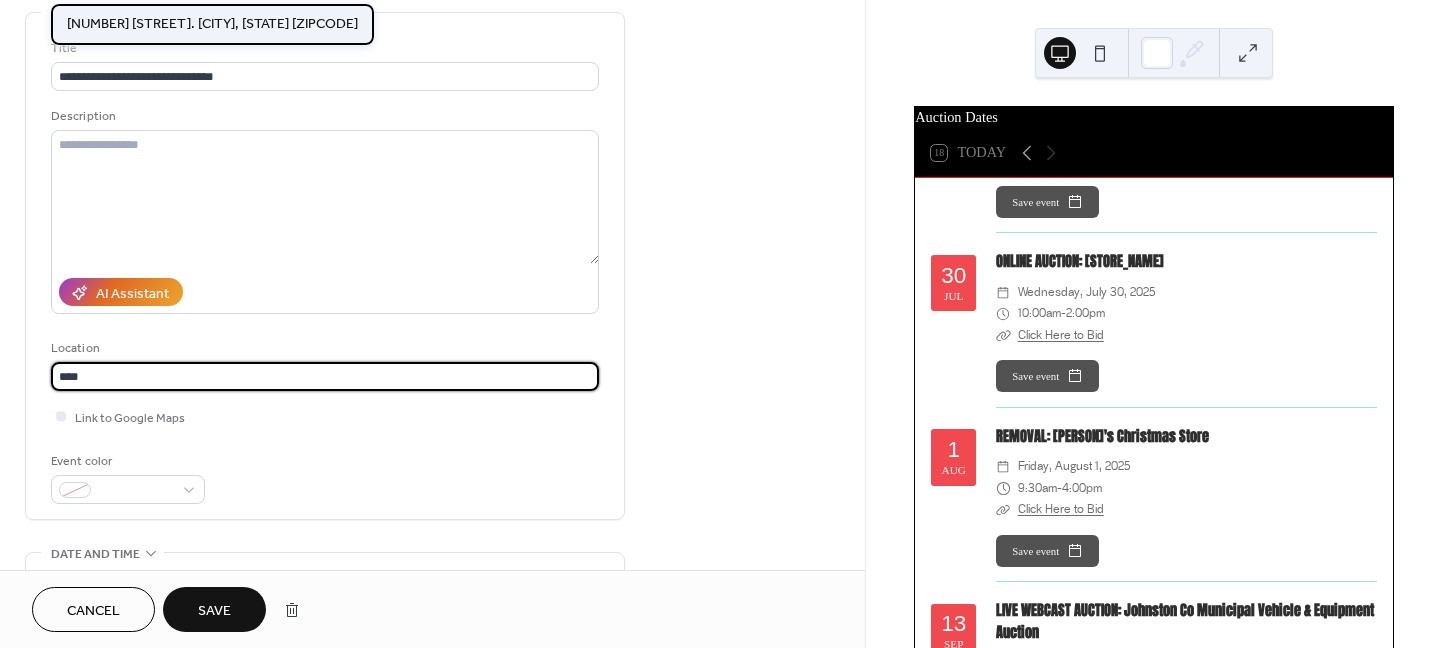 click on "[NUMBER] [STREET]. [CITY], [STATE] [ZIPCODE]" at bounding box center (212, 24) 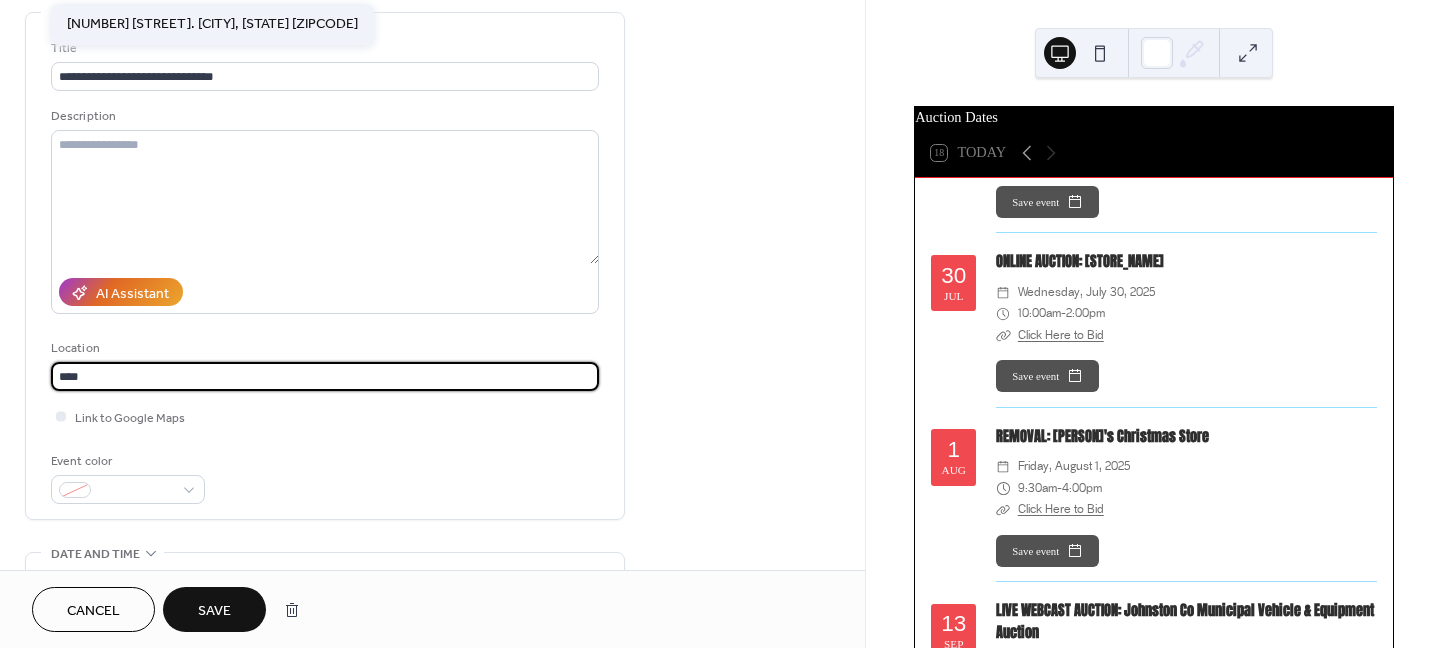 type on "**********" 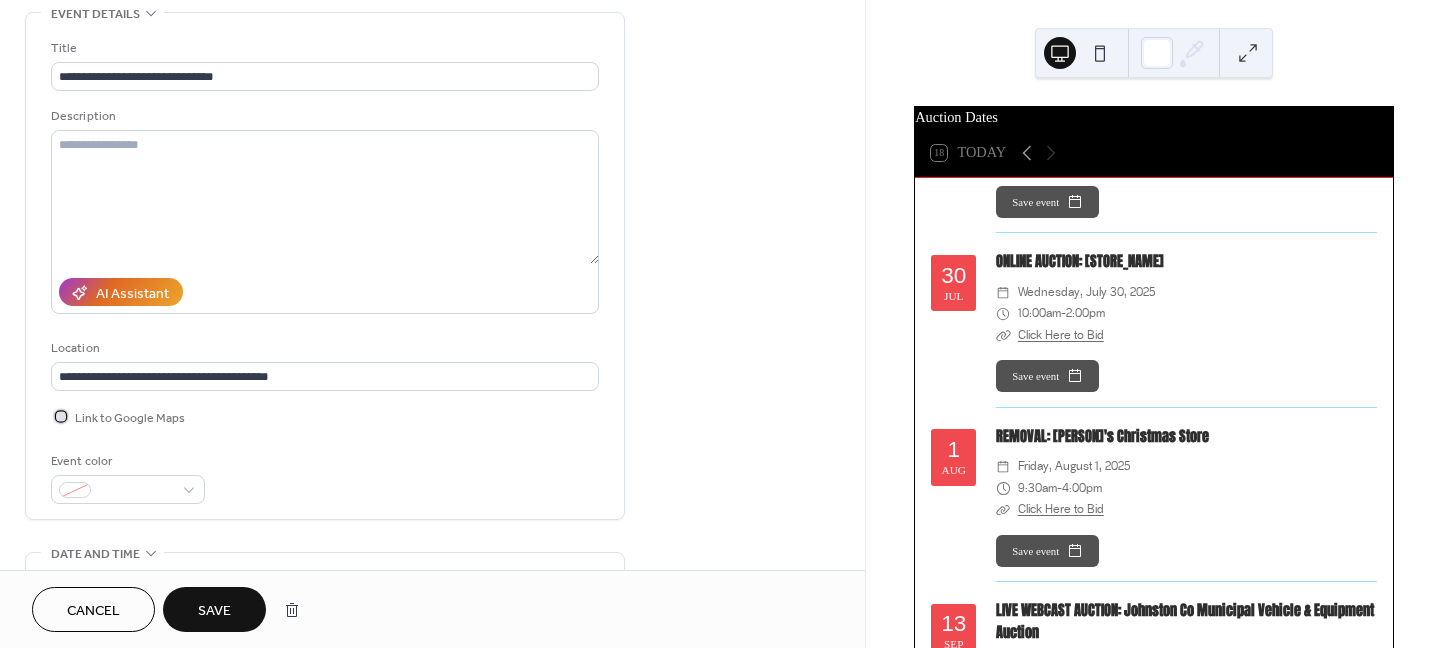 click at bounding box center [61, 416] 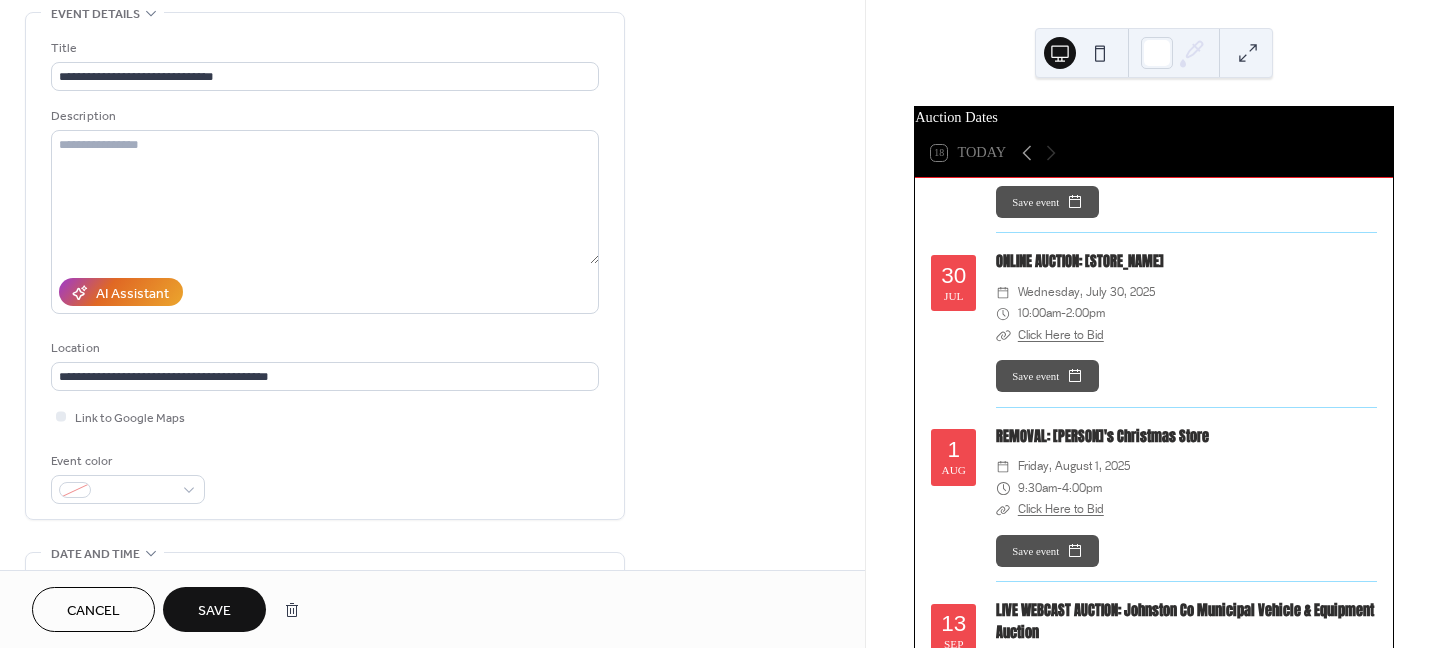 click on "Save" at bounding box center (214, 611) 